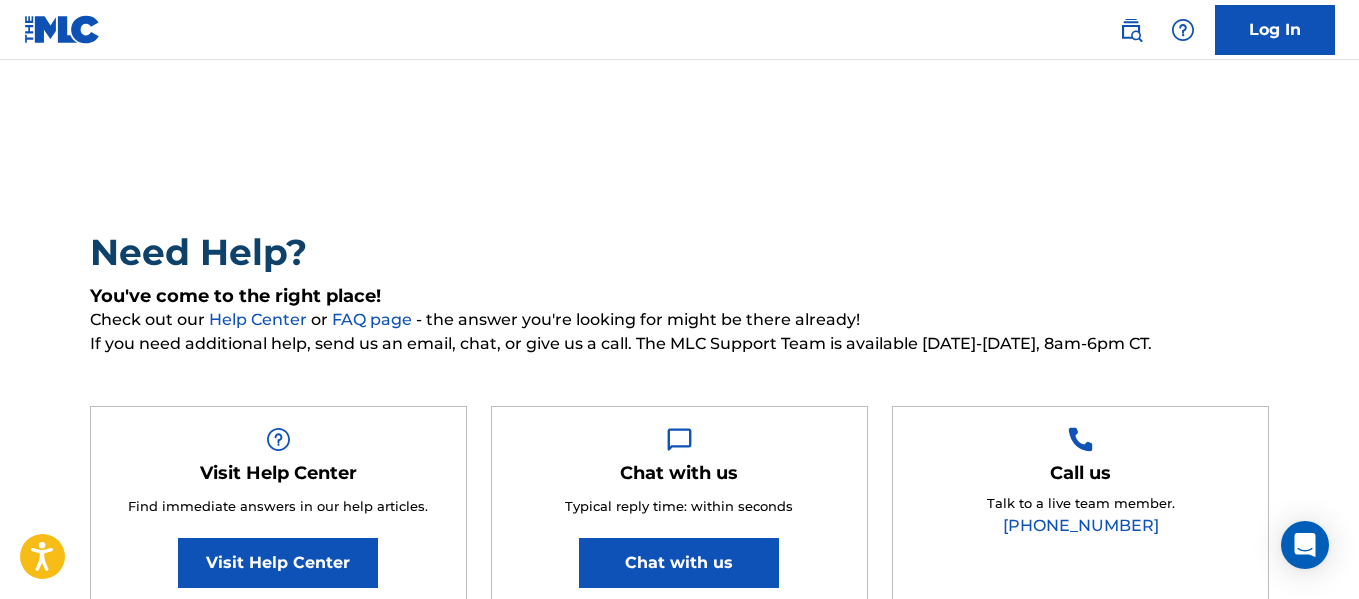 scroll, scrollTop: 118, scrollLeft: 0, axis: vertical 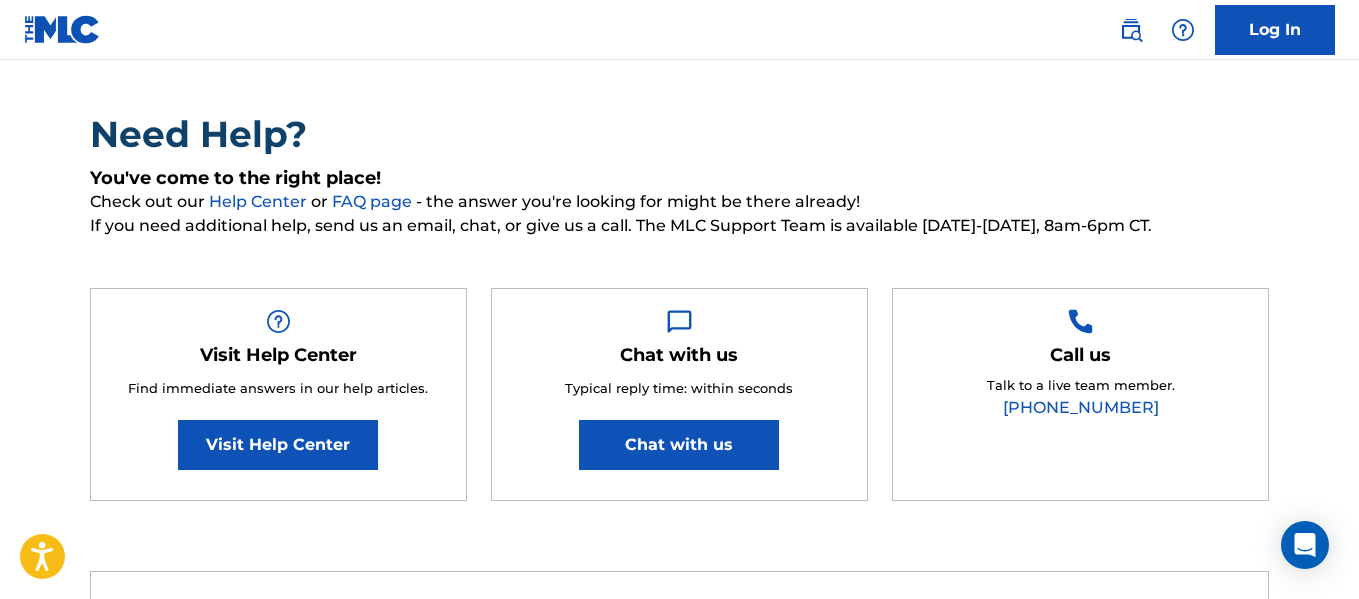 click on "Chat with us" at bounding box center (679, 445) 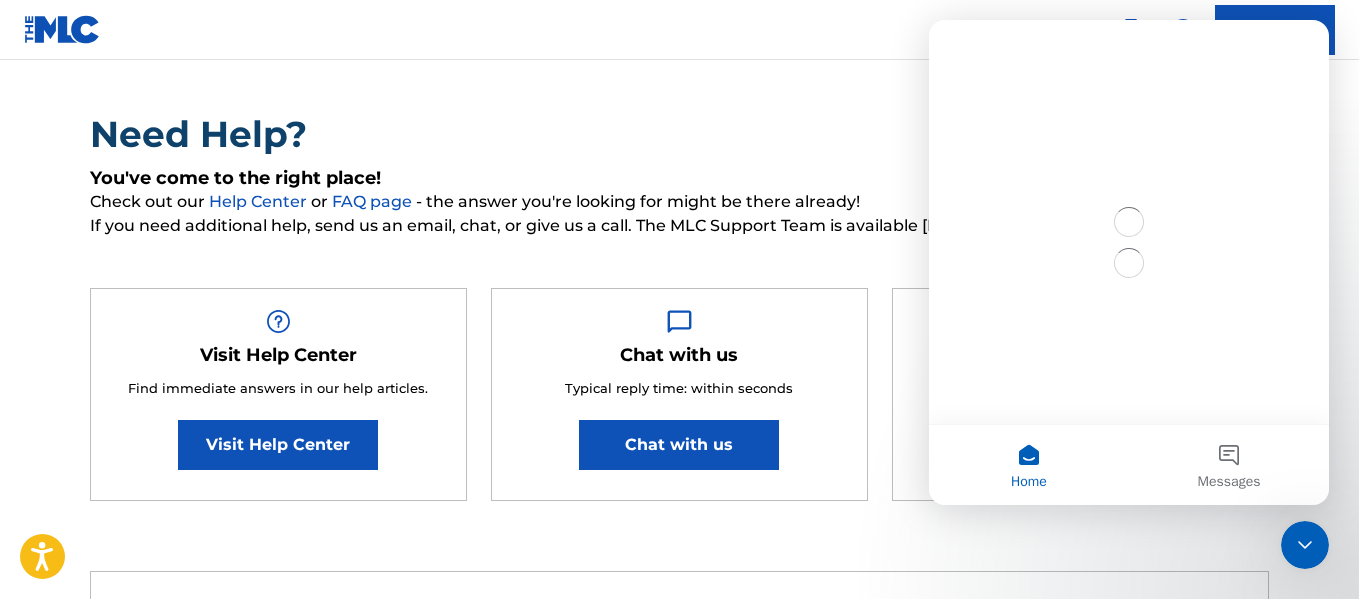scroll, scrollTop: 0, scrollLeft: 0, axis: both 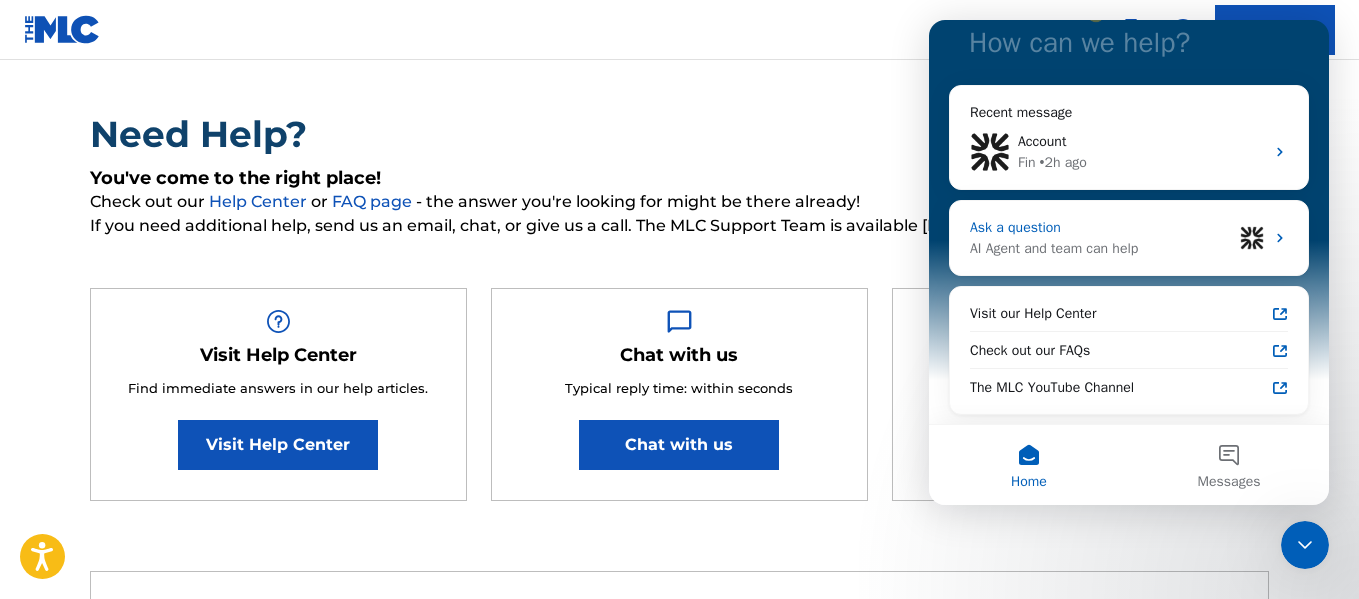 click on "Ask a question" at bounding box center [1101, 227] 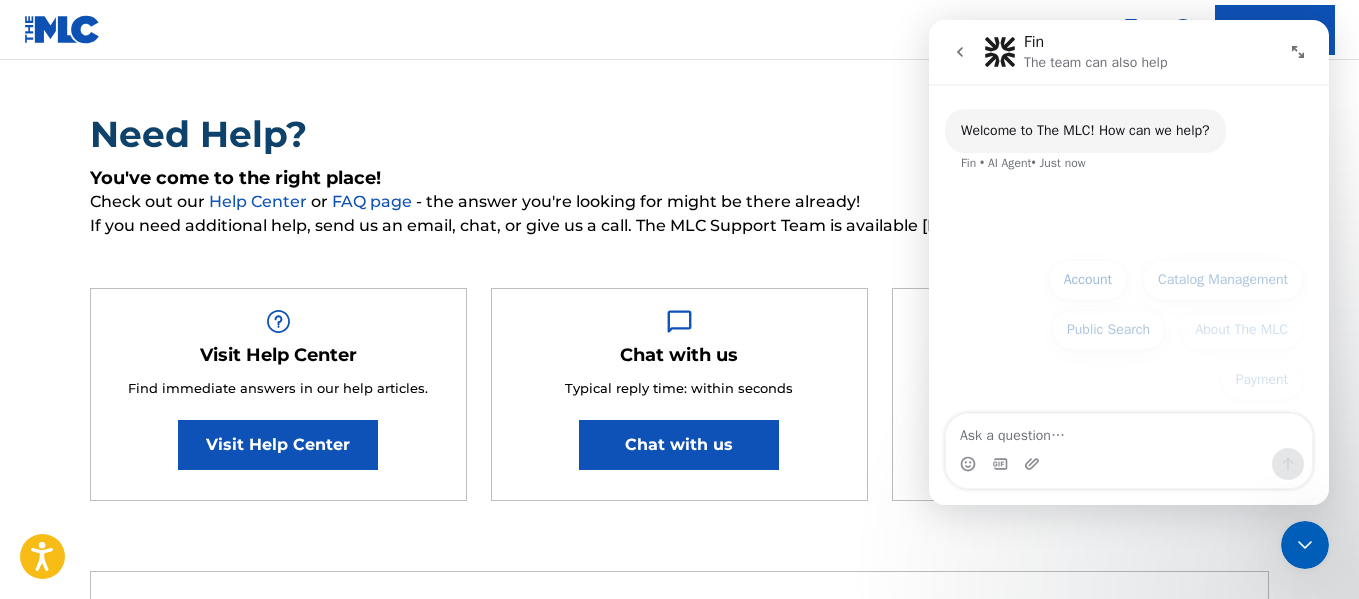 scroll, scrollTop: 0, scrollLeft: 0, axis: both 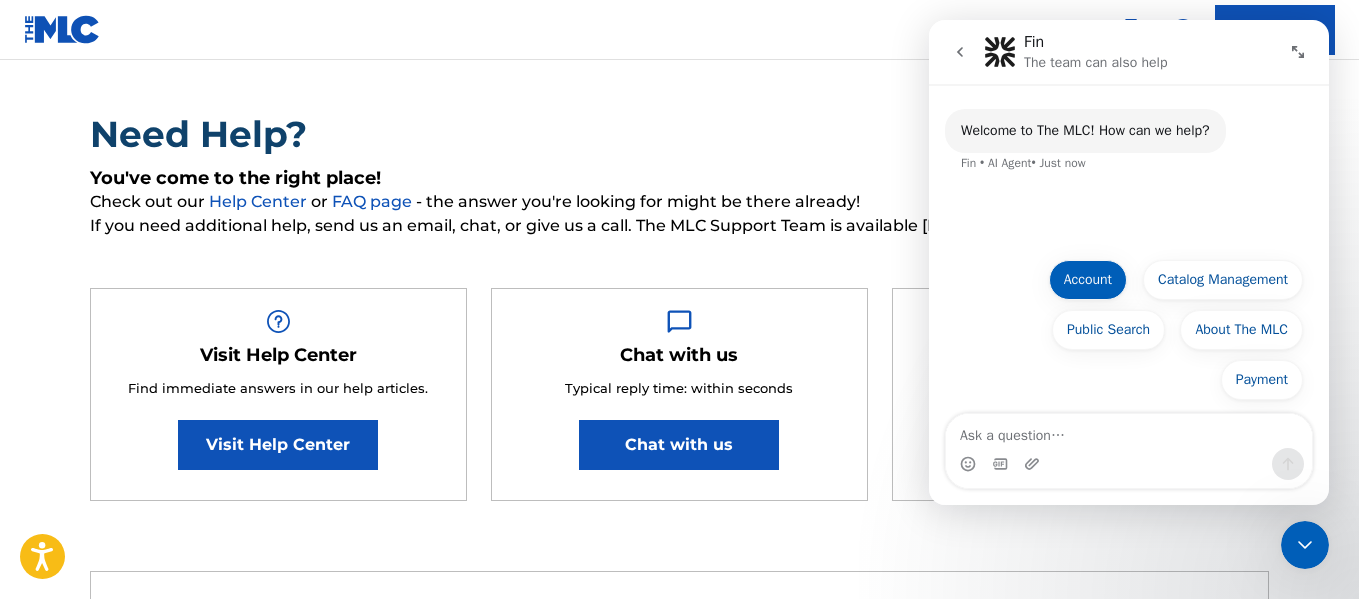 click on "Payment Account Catalog Management Public Search About The MLC Payment Account Catalog Management Public Search About The MLC Payment" at bounding box center [1129, 335] 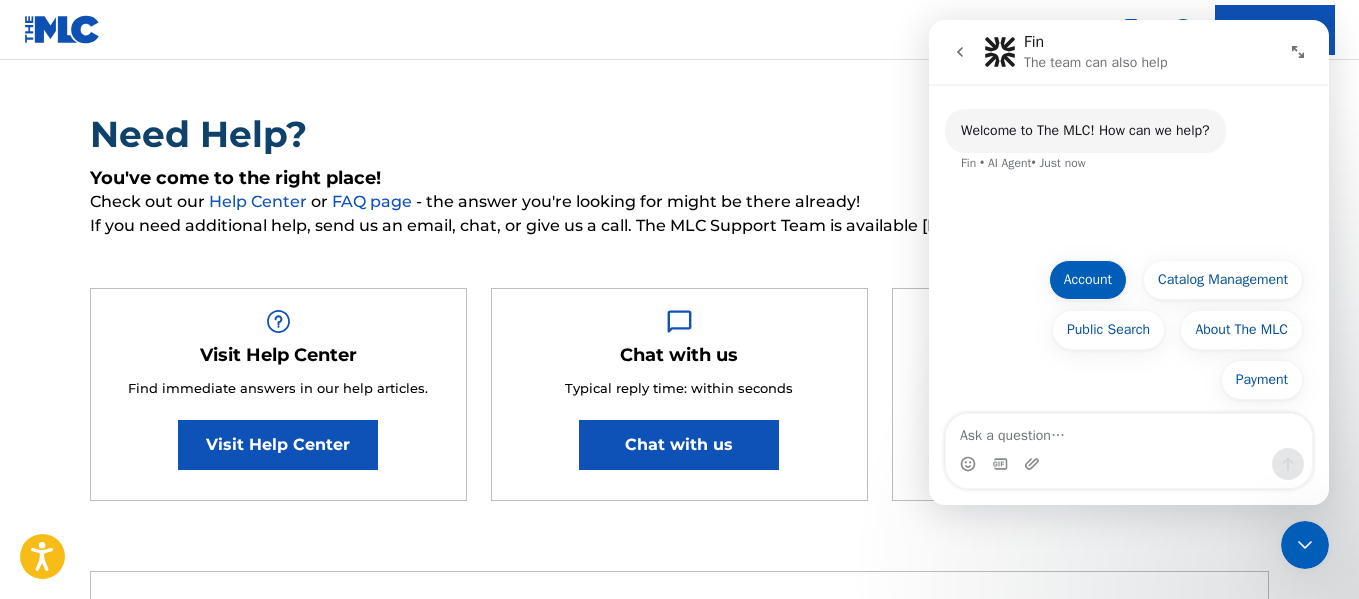 click on "Account" at bounding box center (1088, 280) 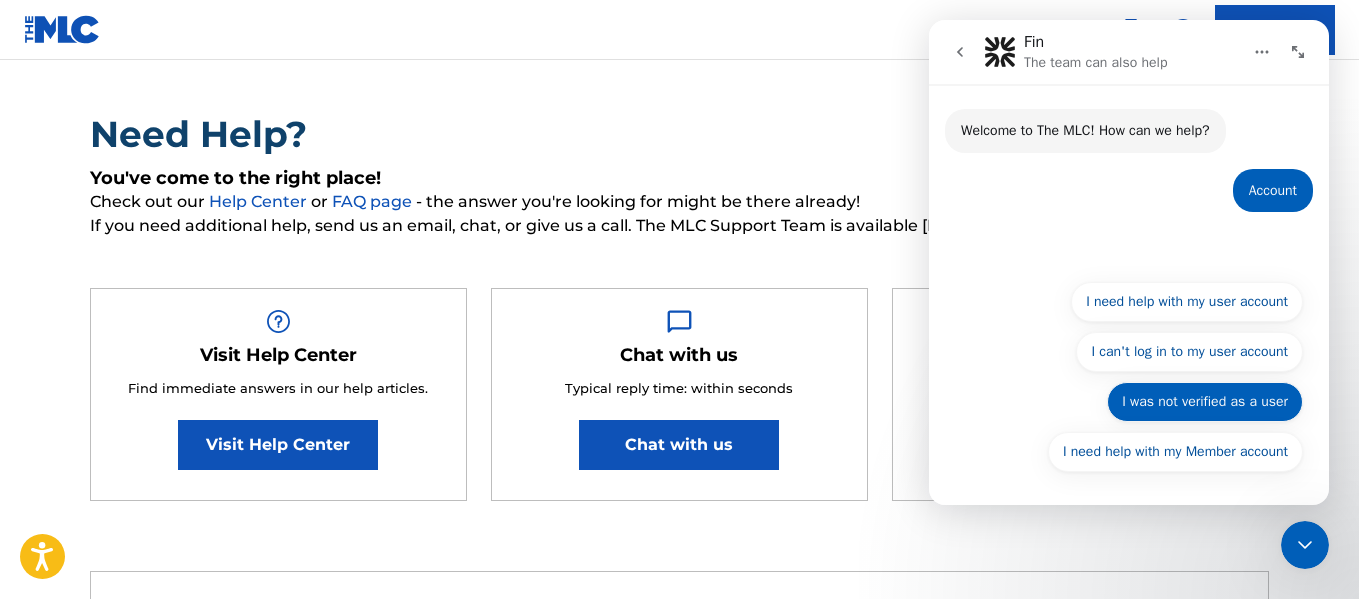 click on "I was not verified as a user" at bounding box center (1205, 402) 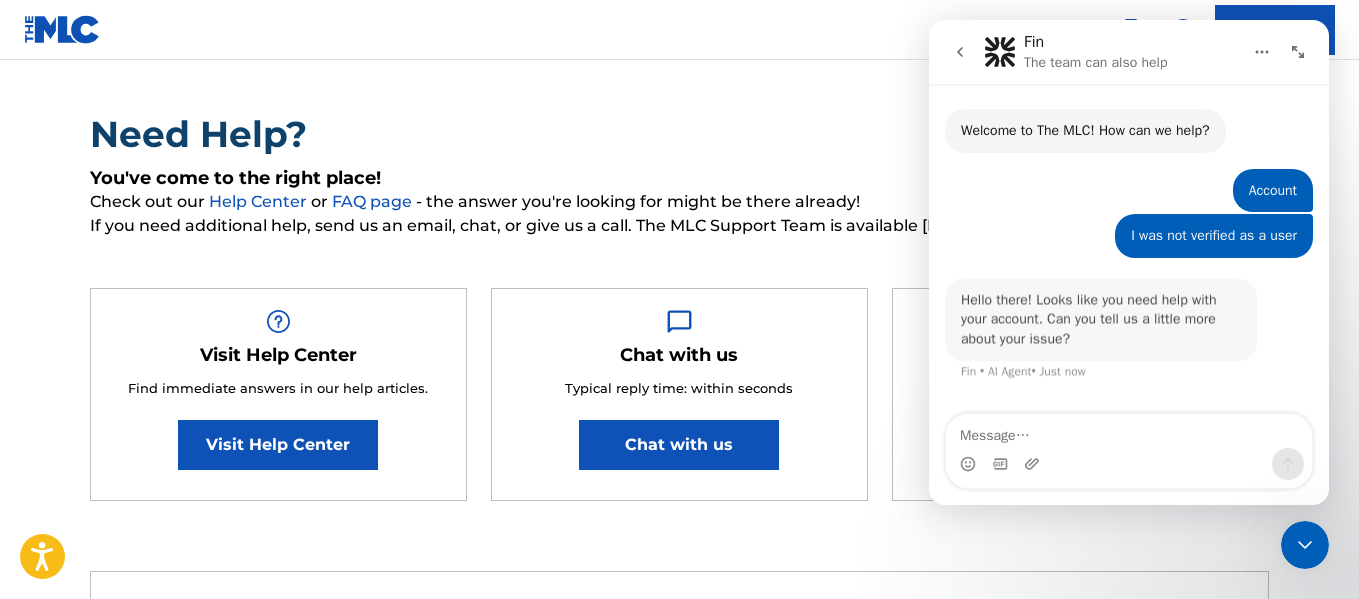 scroll, scrollTop: 60, scrollLeft: 0, axis: vertical 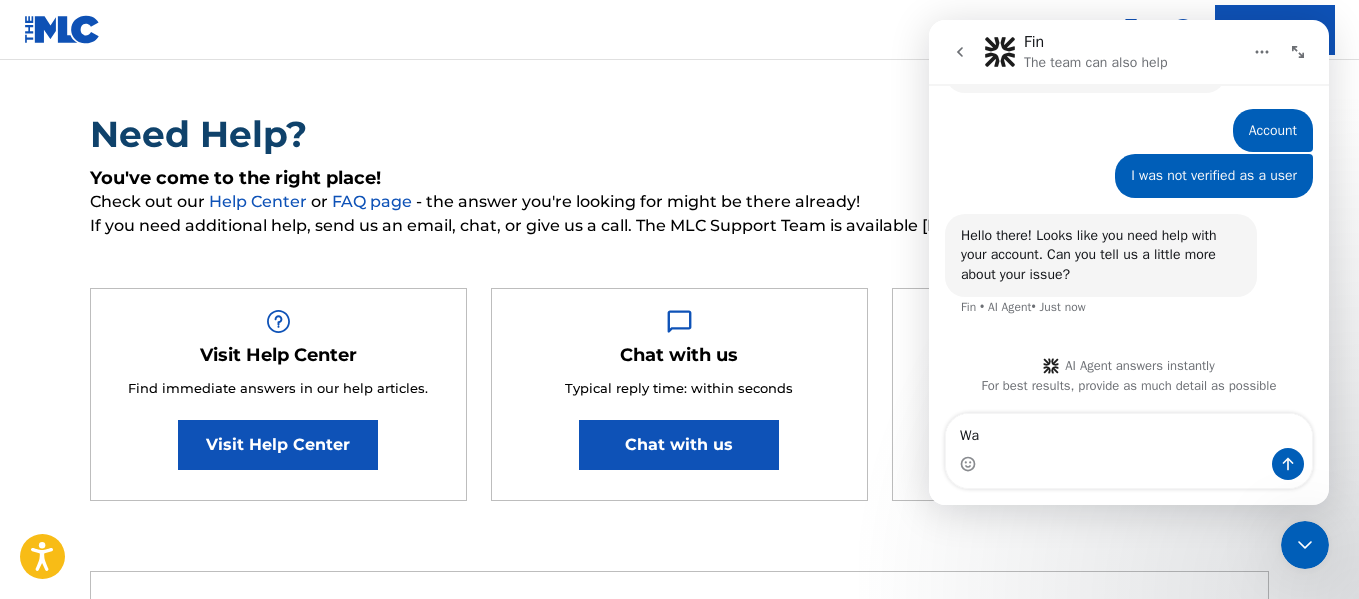 type on "W" 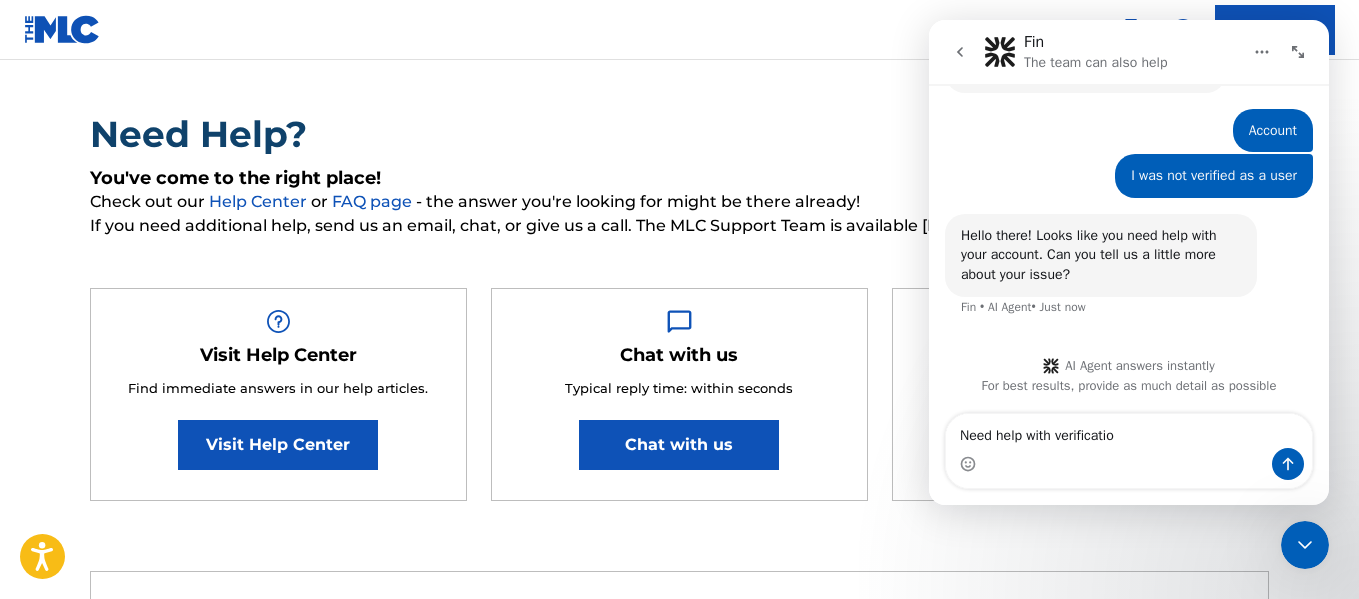 type on "Need help with verification" 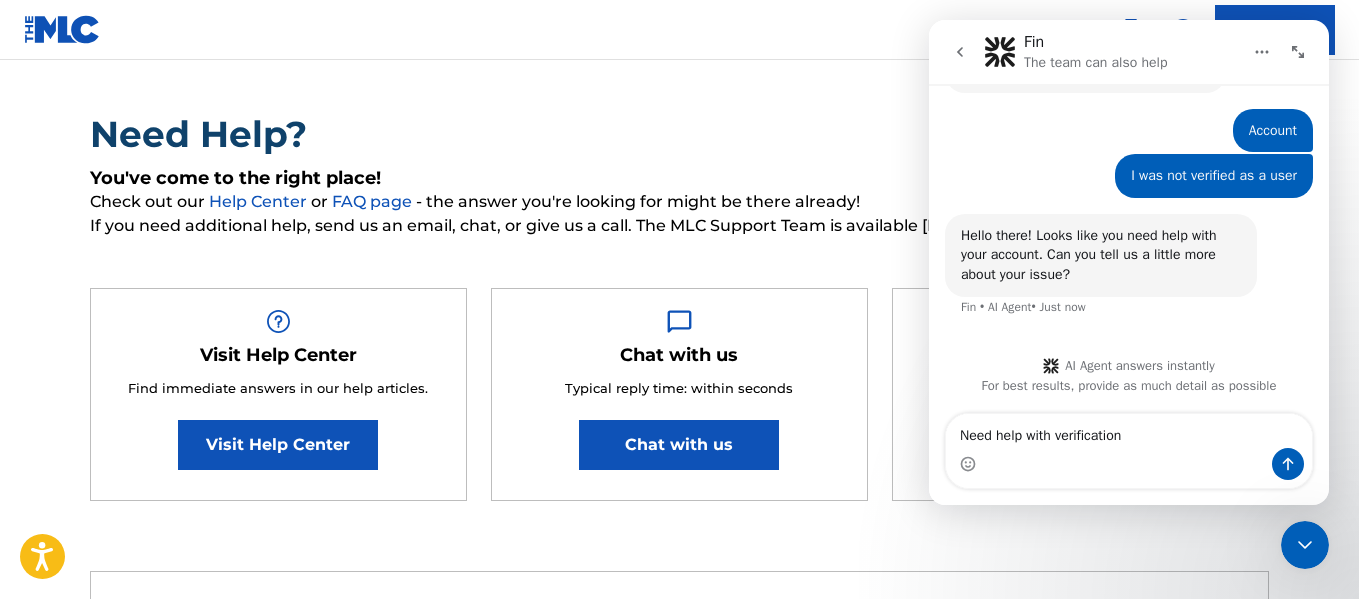 type 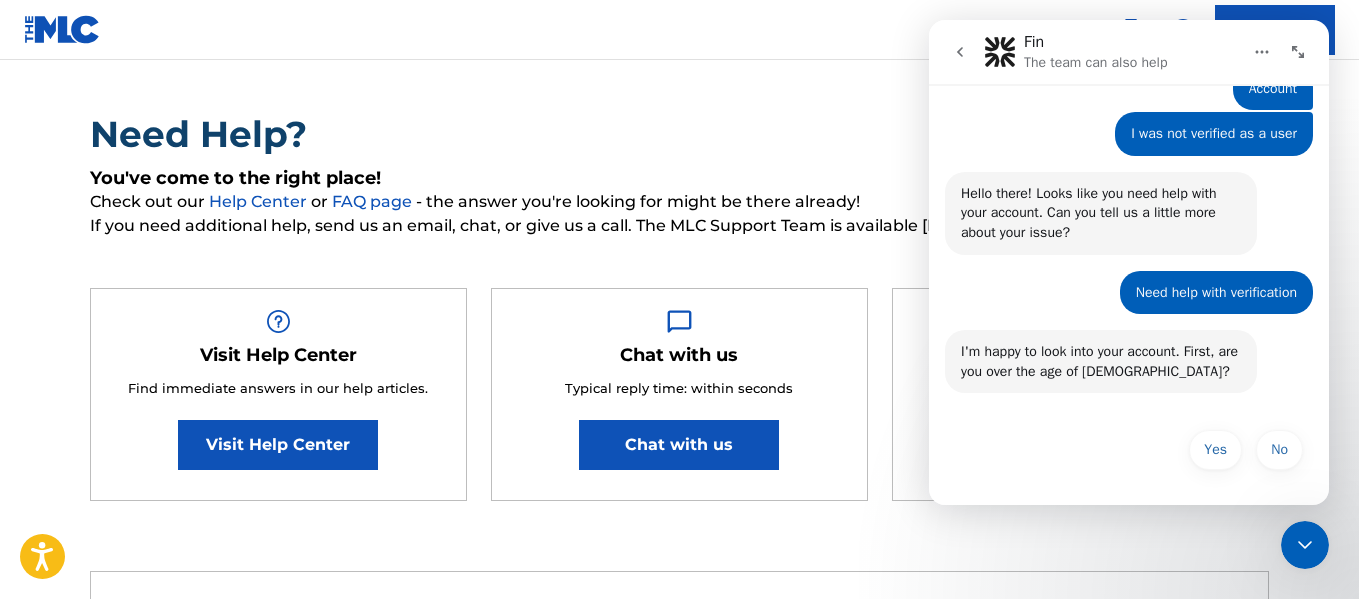 scroll, scrollTop: 102, scrollLeft: 0, axis: vertical 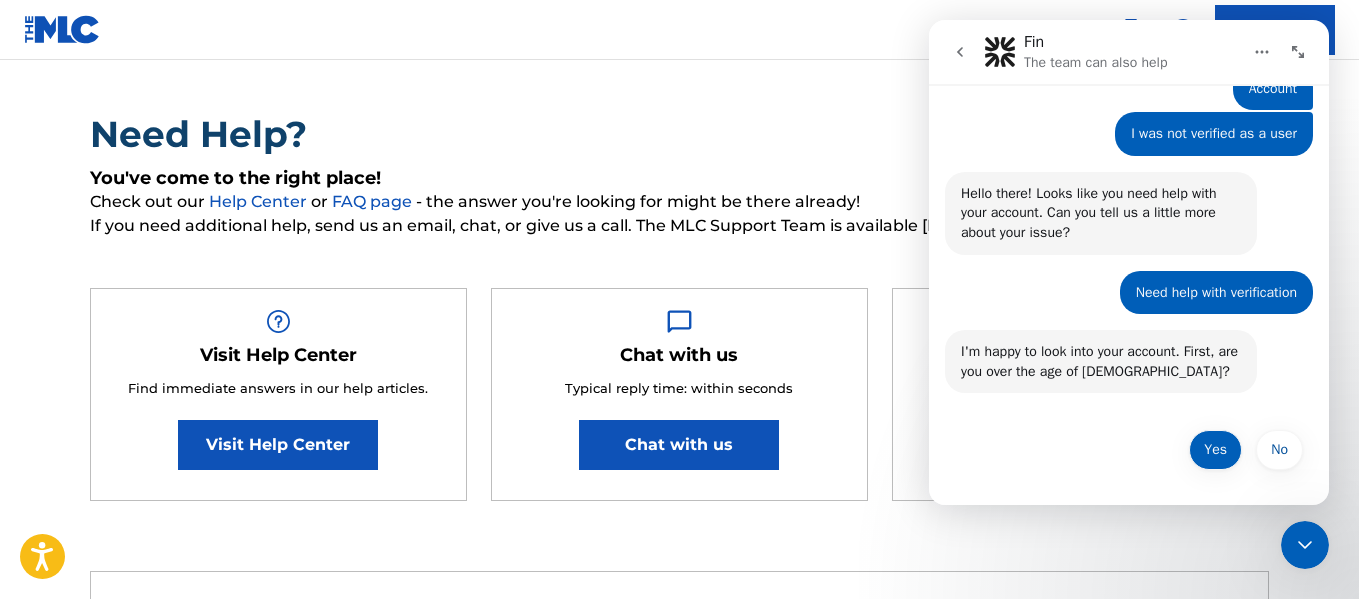 click on "Yes" at bounding box center (1215, 450) 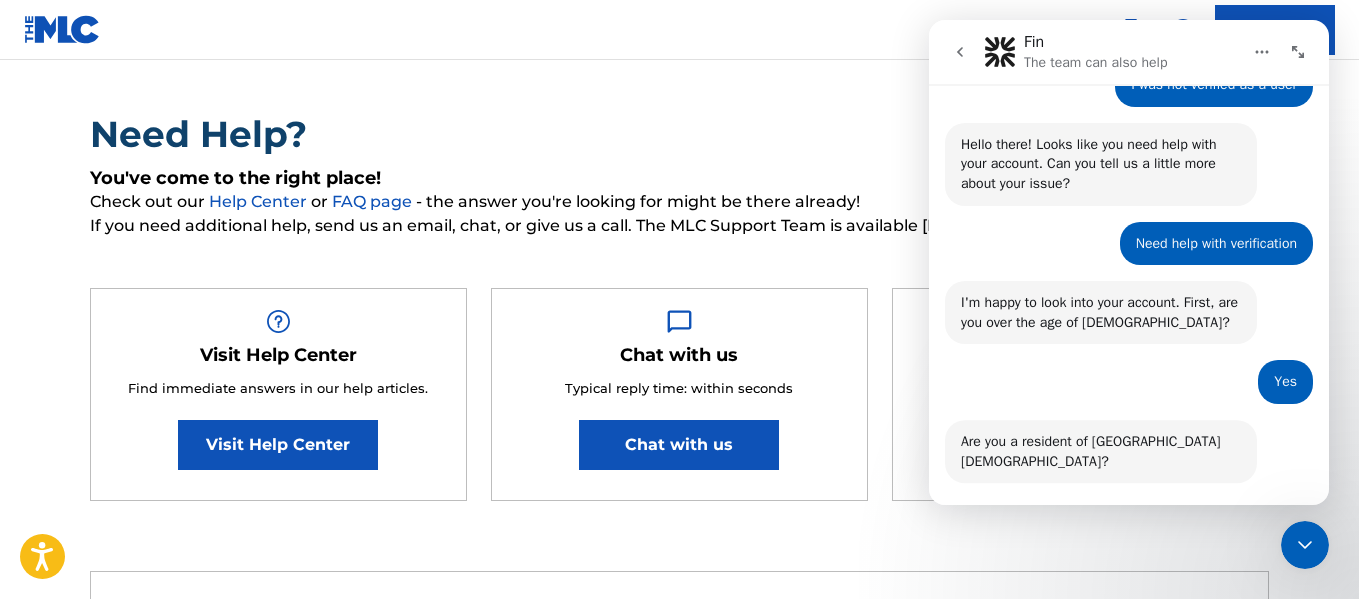 scroll, scrollTop: 222, scrollLeft: 0, axis: vertical 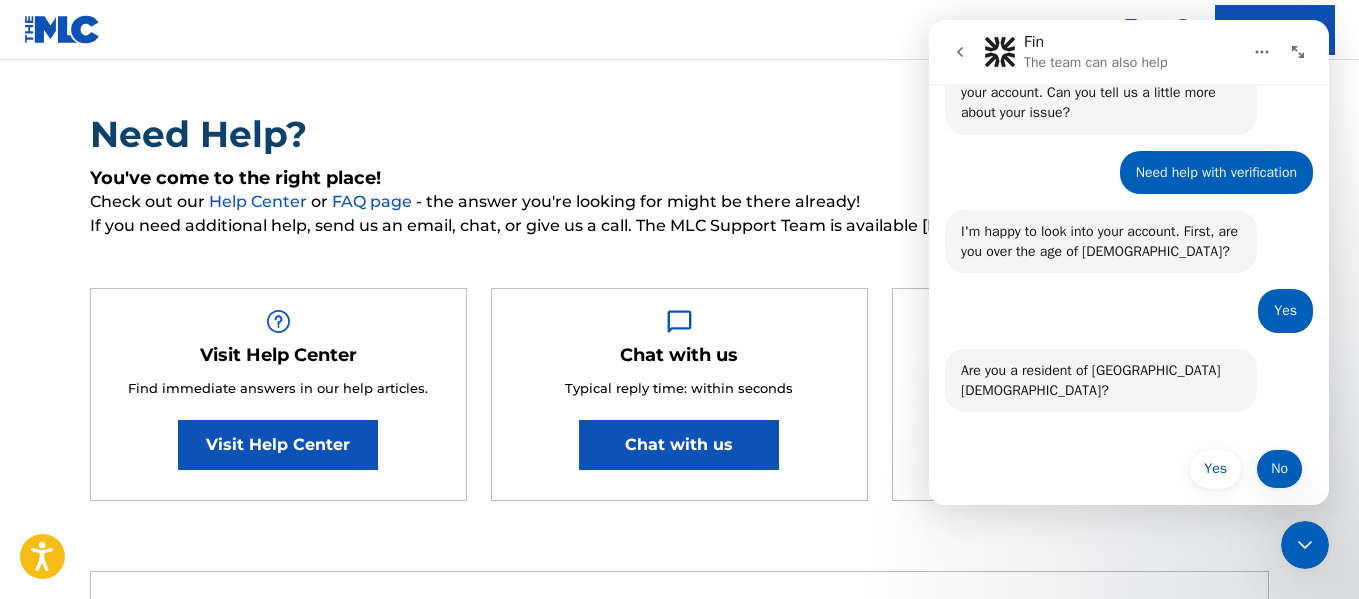 click on "No" at bounding box center (1279, 469) 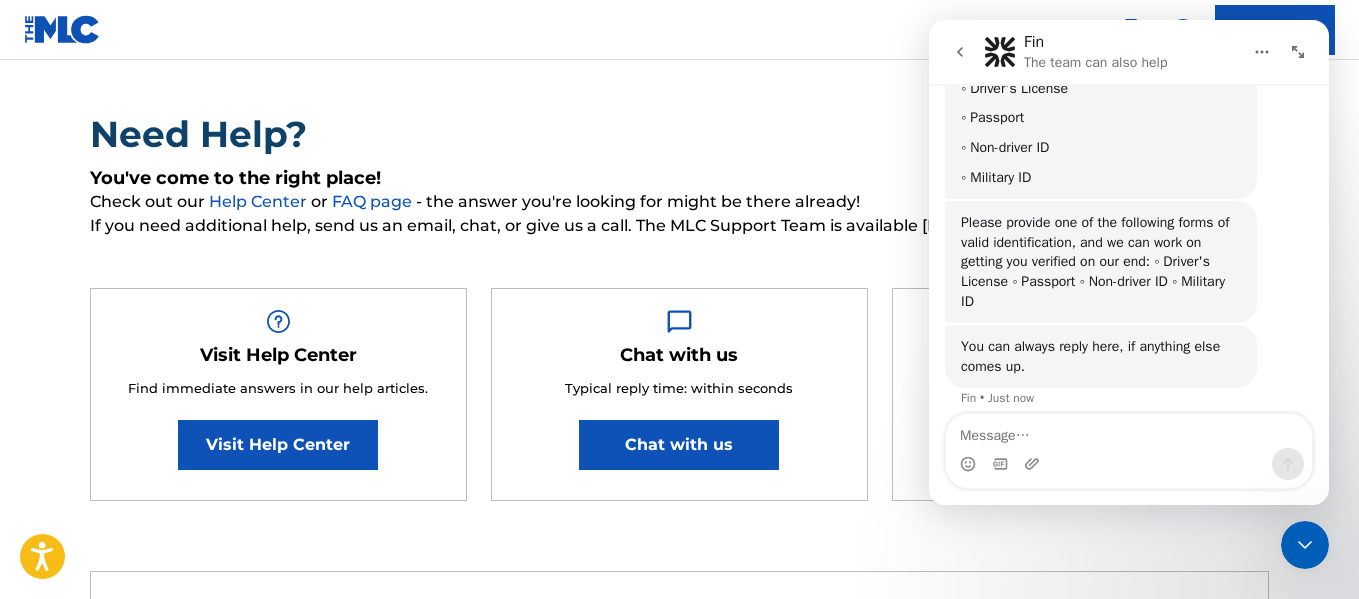 scroll, scrollTop: 813, scrollLeft: 0, axis: vertical 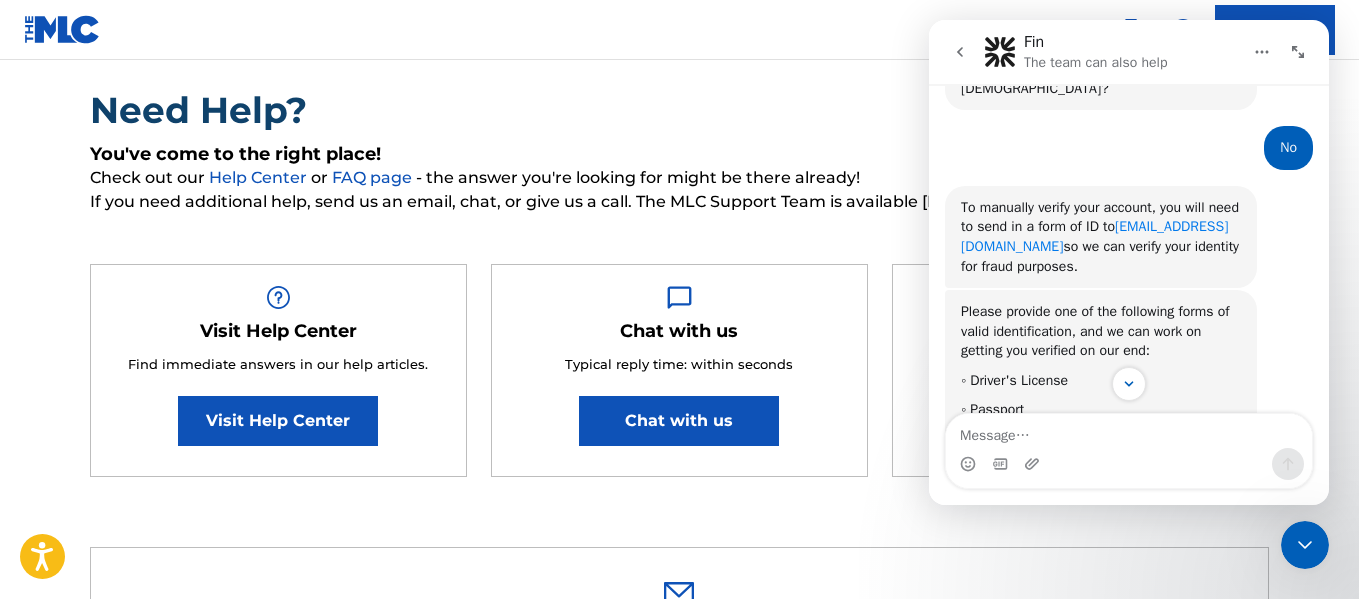 click on "[EMAIL_ADDRESS][DOMAIN_NAME]" at bounding box center [1094, 236] 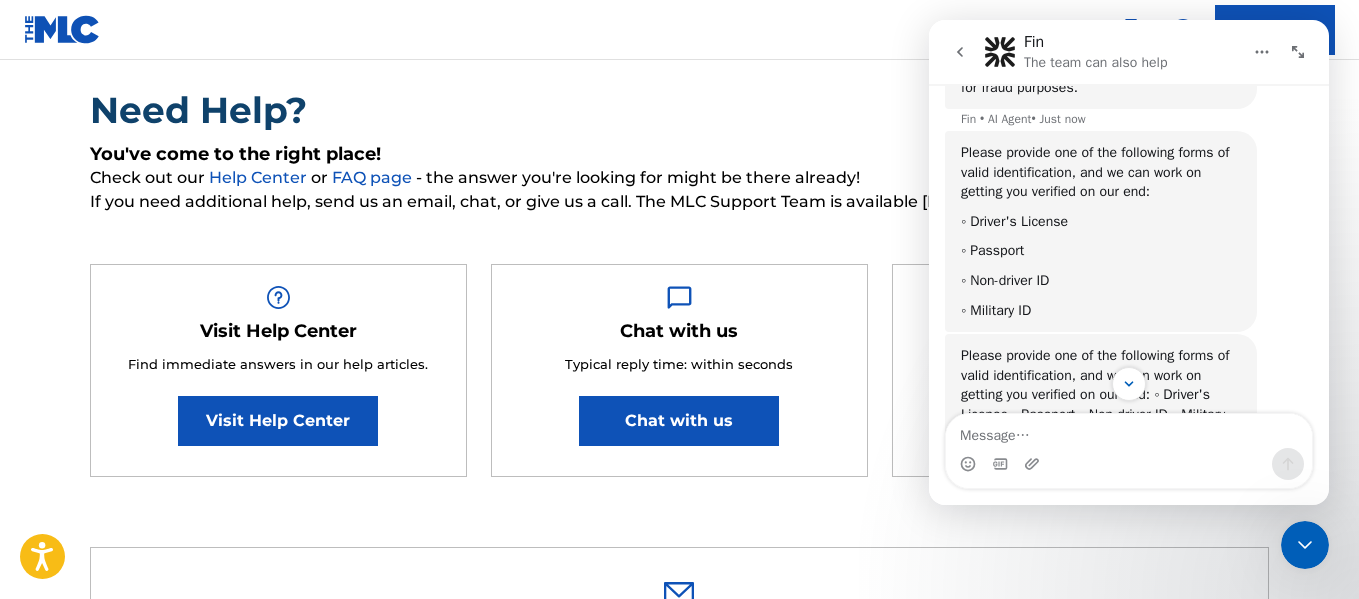 scroll, scrollTop: 833, scrollLeft: 0, axis: vertical 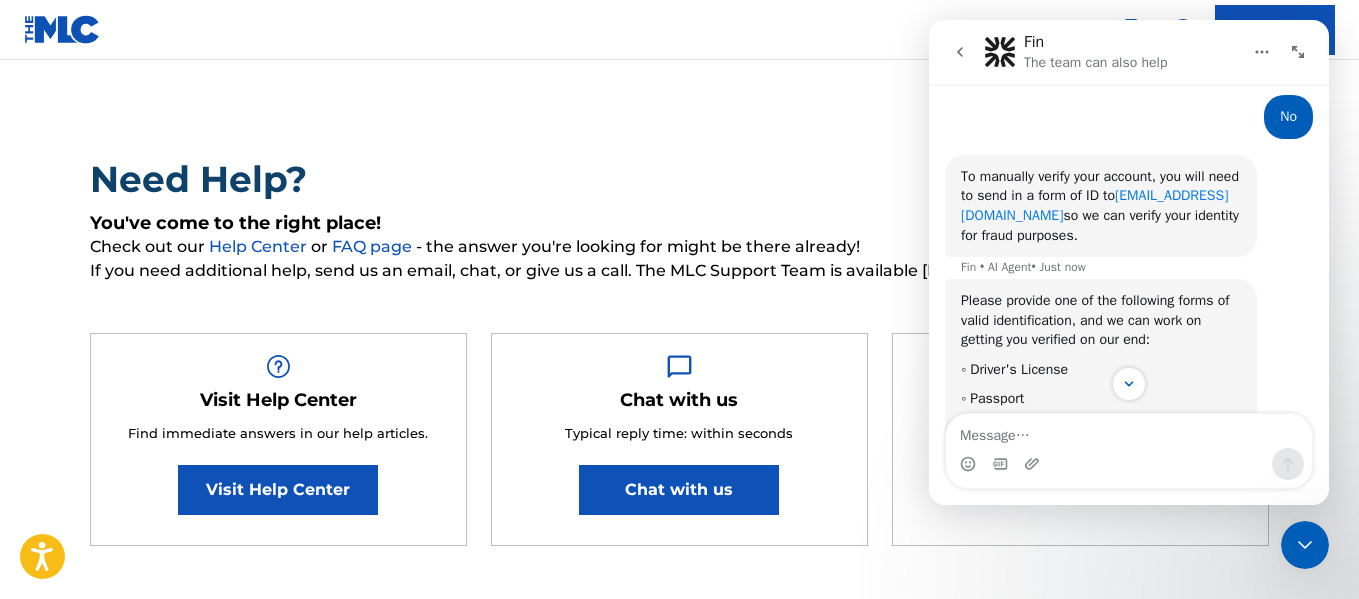 click on "[EMAIL_ADDRESS][DOMAIN_NAME]" at bounding box center [1094, 205] 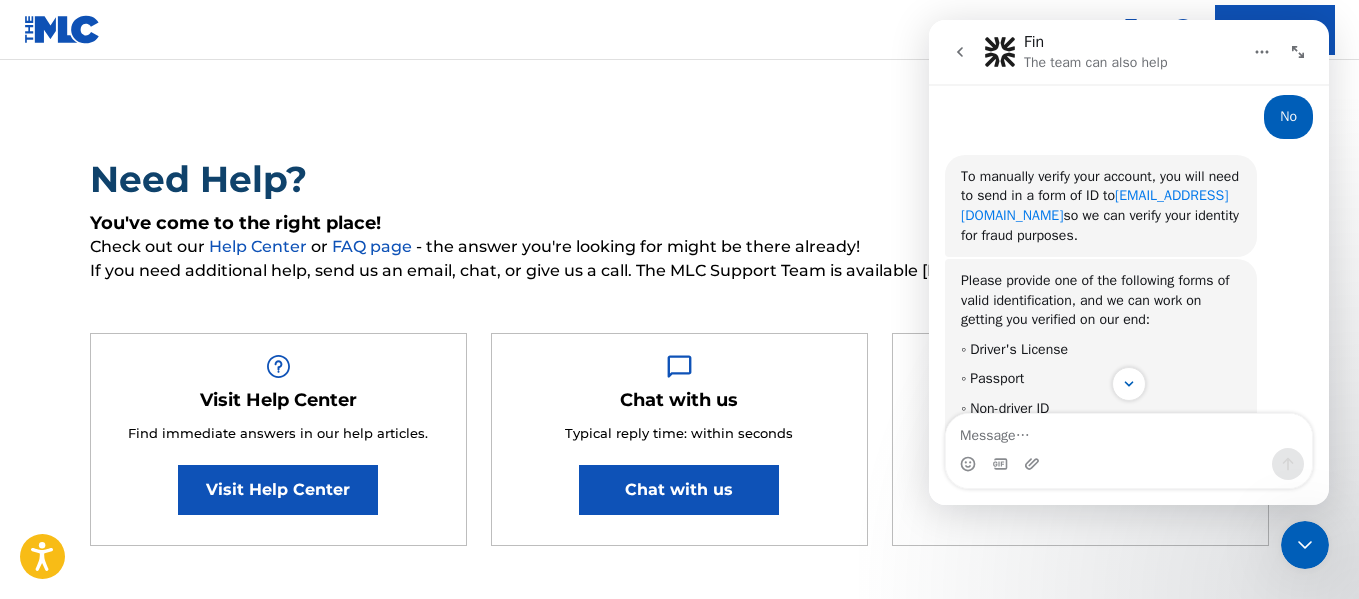 click on "[EMAIL_ADDRESS][DOMAIN_NAME]" at bounding box center [1094, 205] 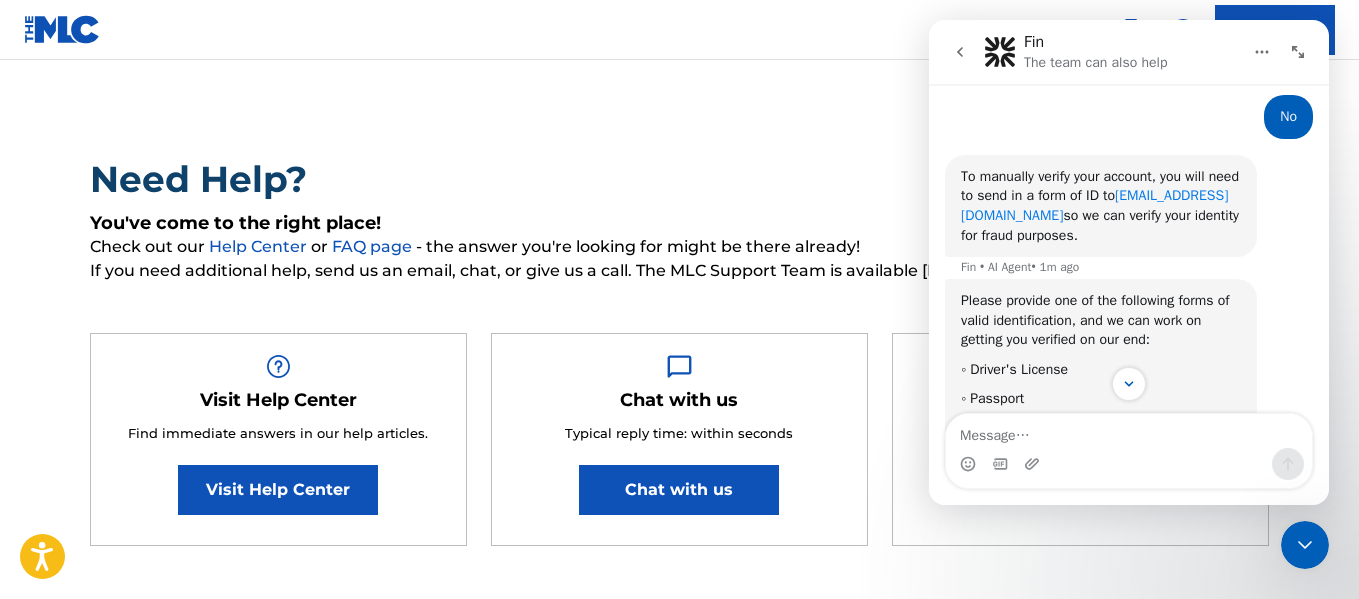 click on "[EMAIL_ADDRESS][DOMAIN_NAME]" at bounding box center [1094, 205] 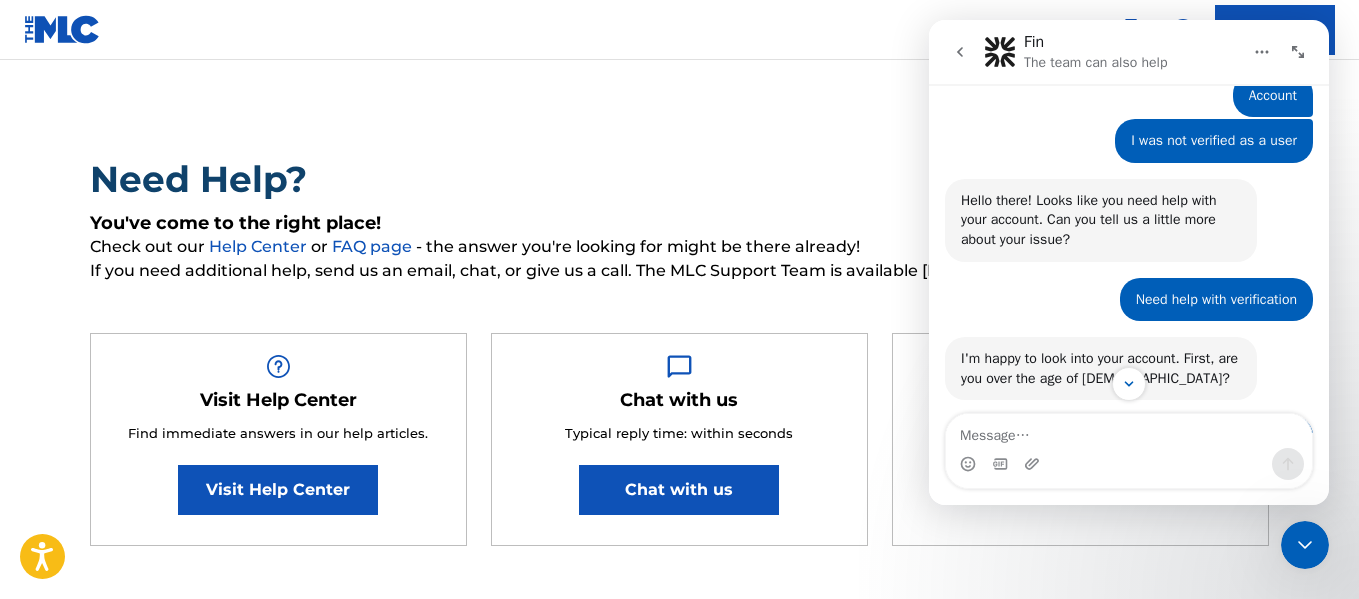 scroll, scrollTop: 0, scrollLeft: 0, axis: both 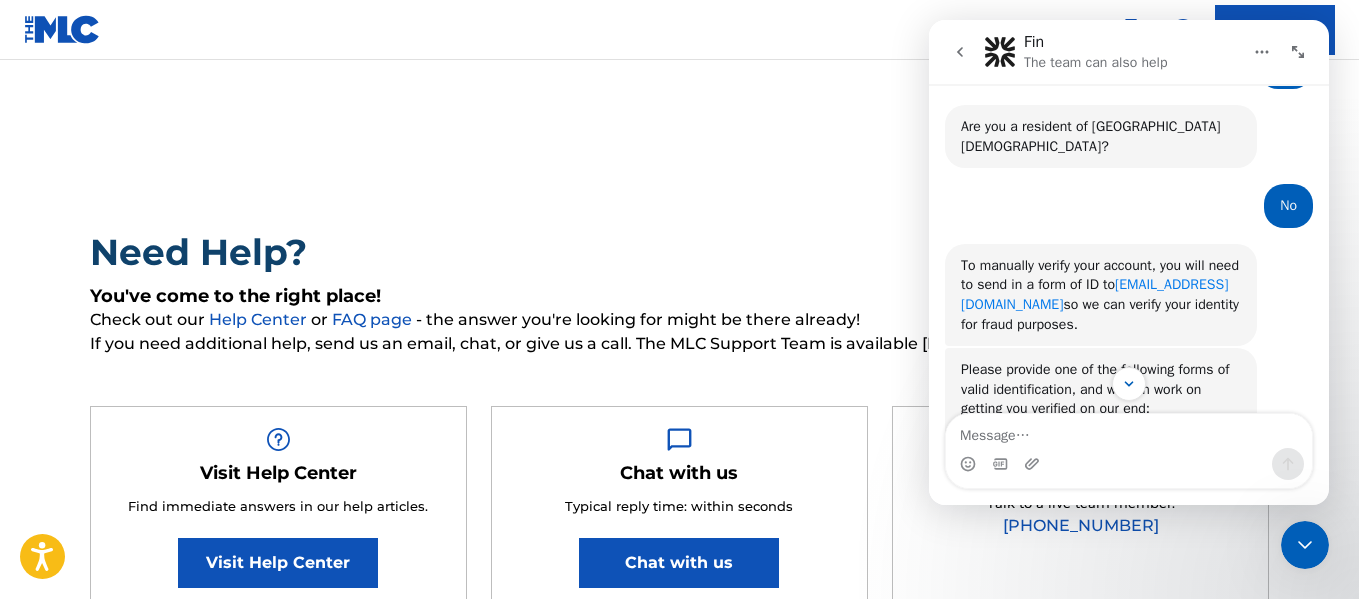 click on "[EMAIL_ADDRESS][DOMAIN_NAME]" at bounding box center [1094, 294] 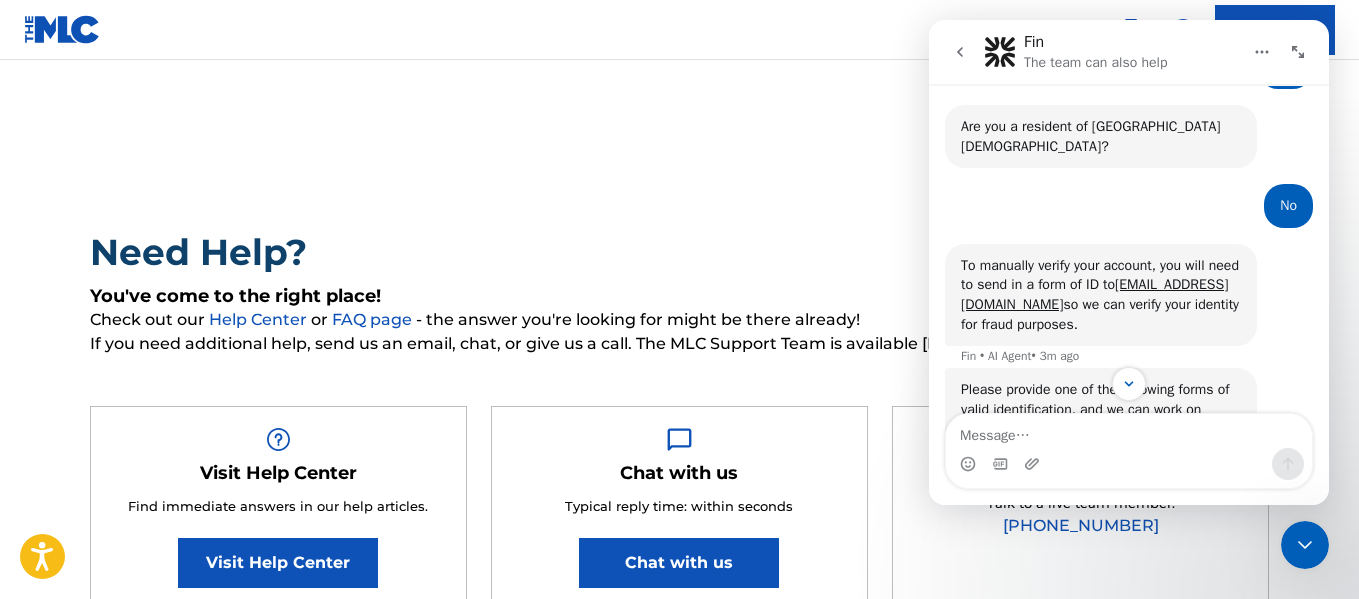 click 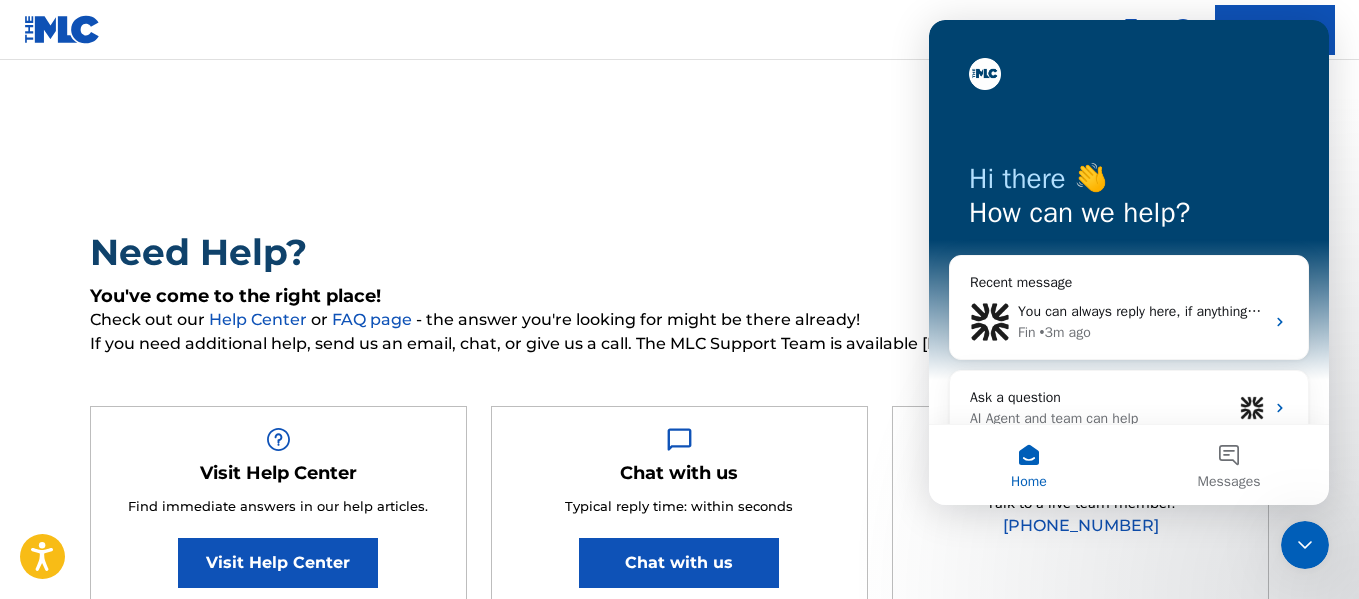 scroll, scrollTop: 0, scrollLeft: 0, axis: both 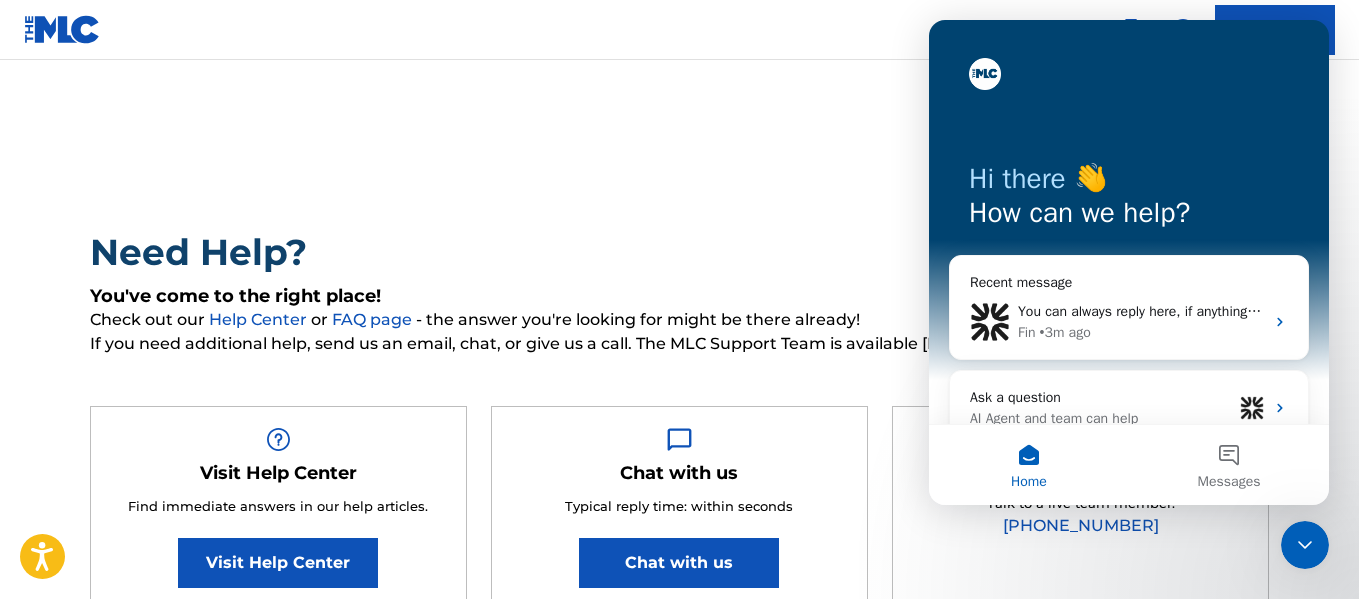 click on "Log In" at bounding box center [1275, 30] 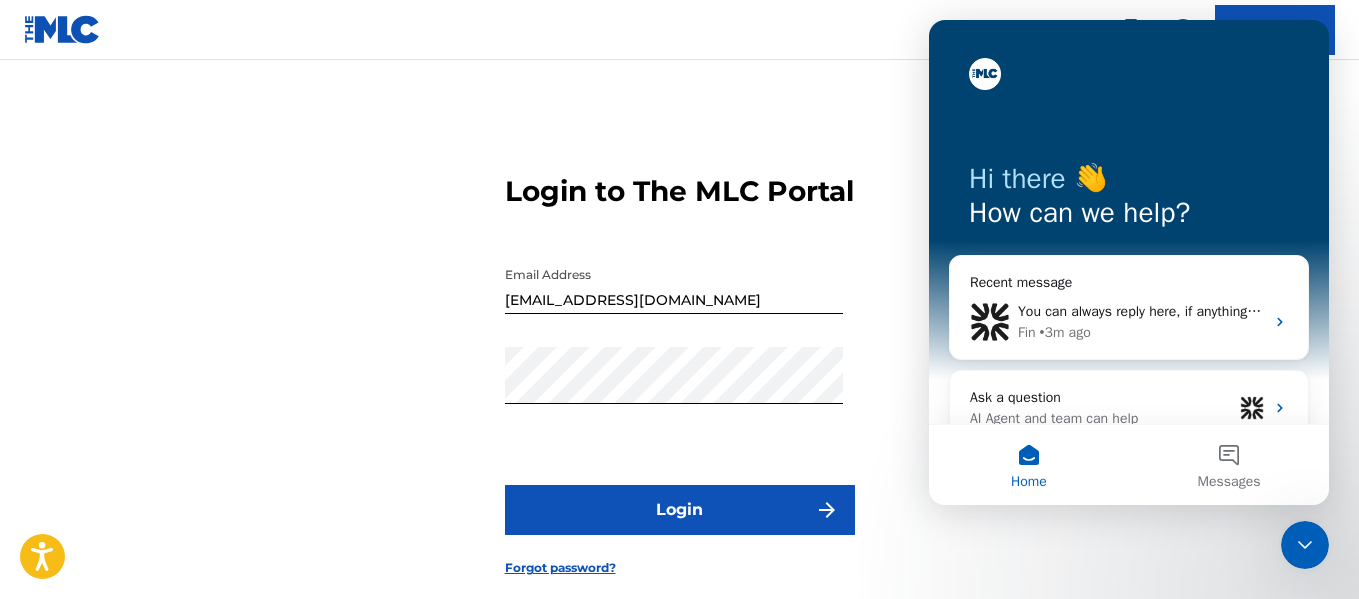 click 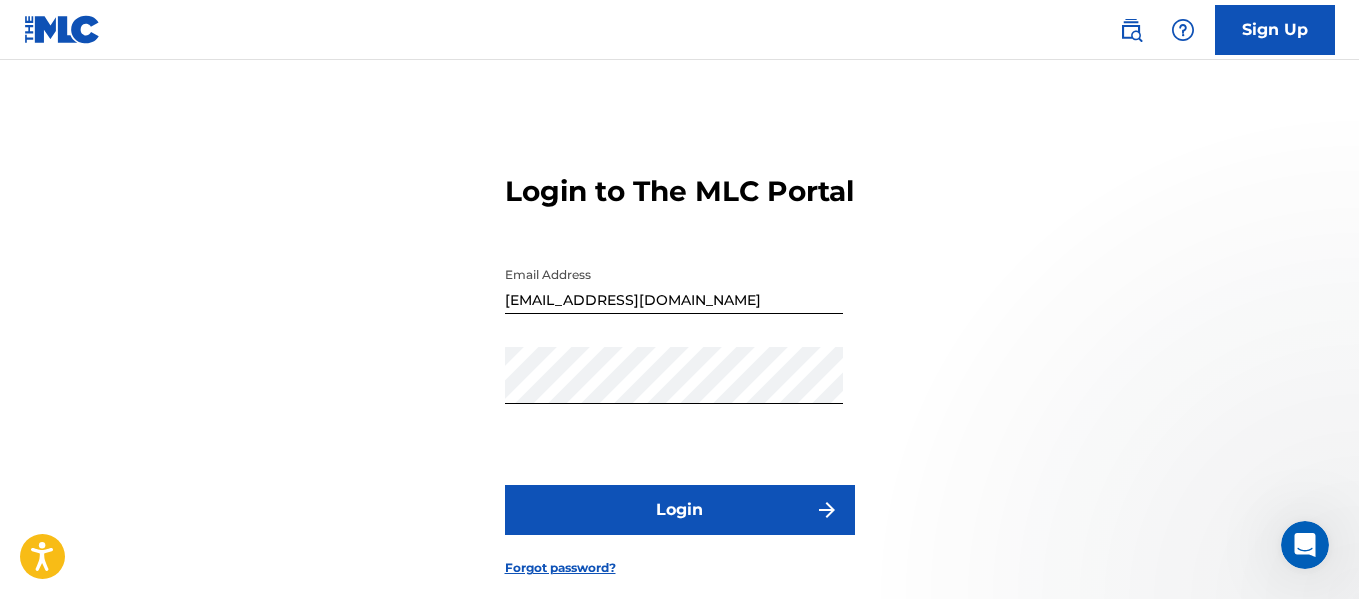 scroll, scrollTop: 0, scrollLeft: 0, axis: both 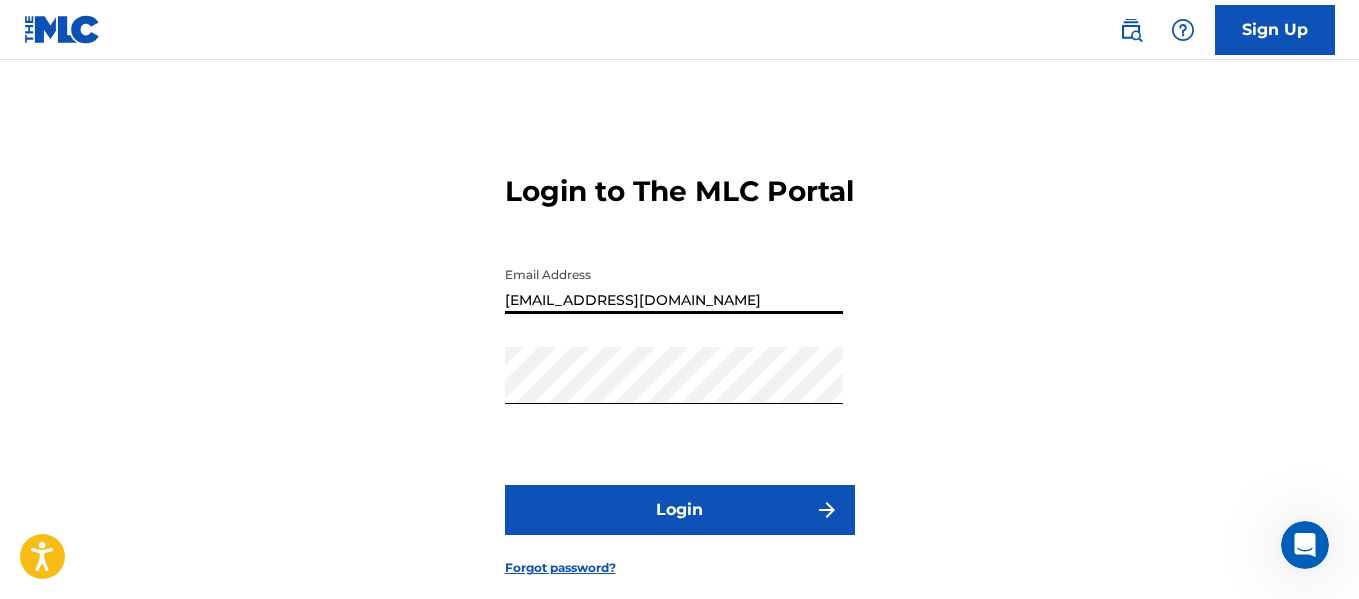 click on "[EMAIL_ADDRESS][DOMAIN_NAME]" at bounding box center [674, 285] 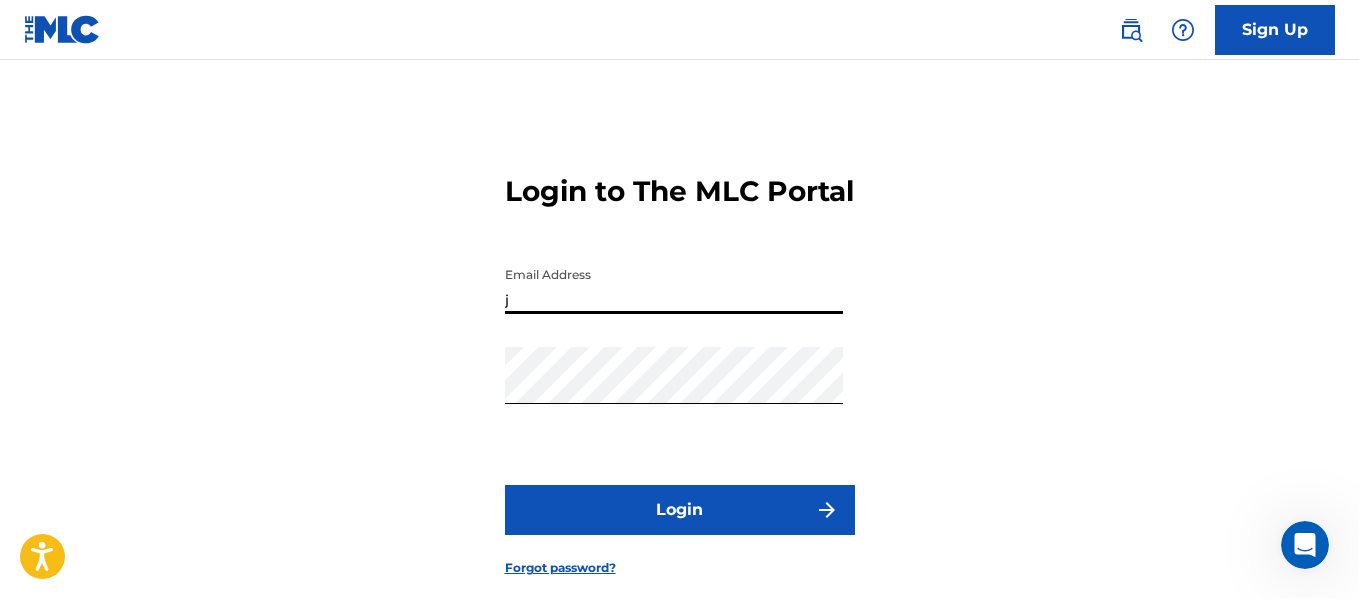 type on "[EMAIL_ADDRESS][DOMAIN_NAME]" 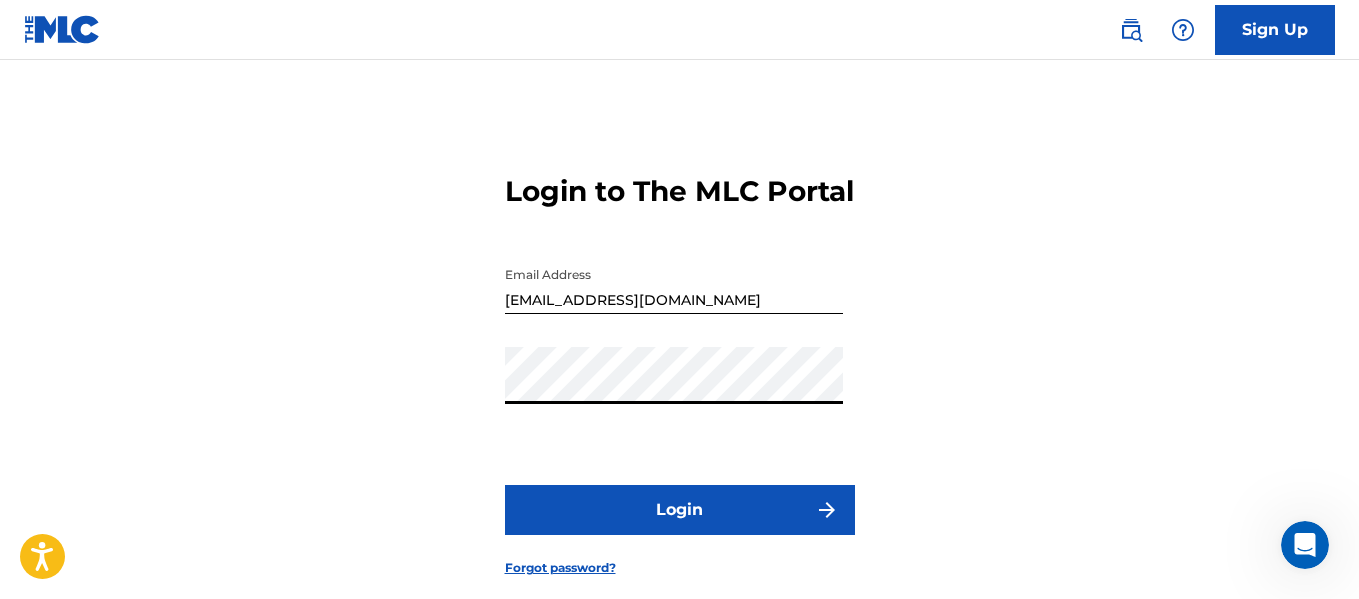 click on "Login" at bounding box center (680, 510) 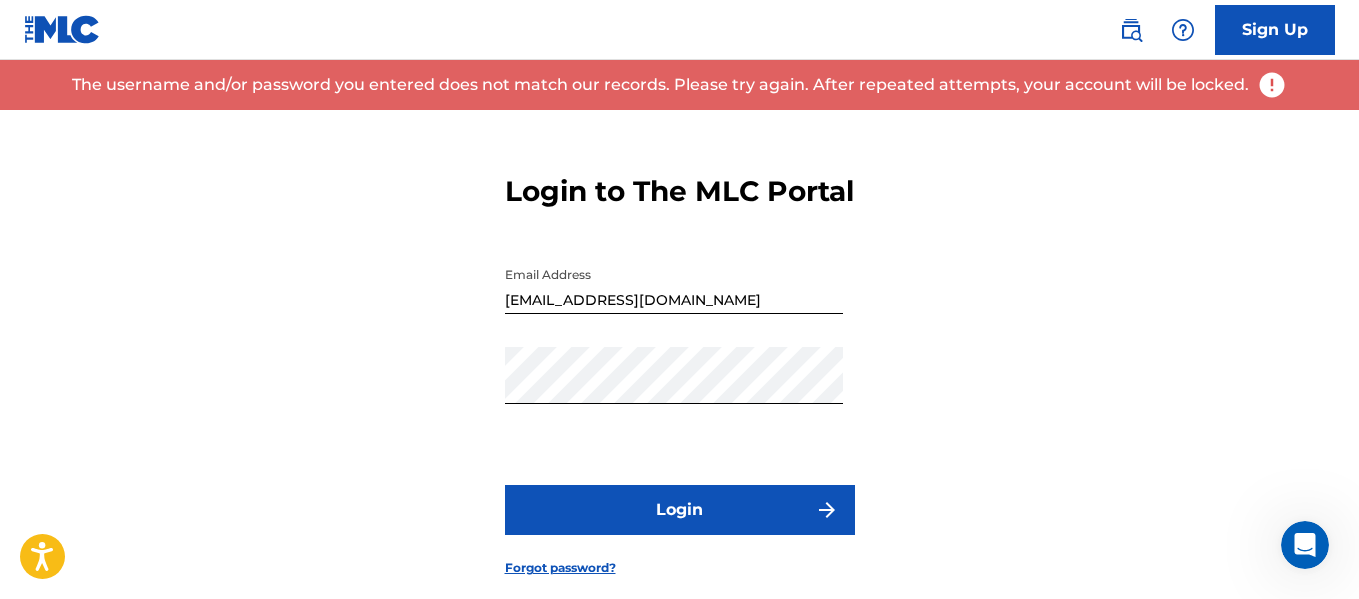 scroll, scrollTop: 141, scrollLeft: 0, axis: vertical 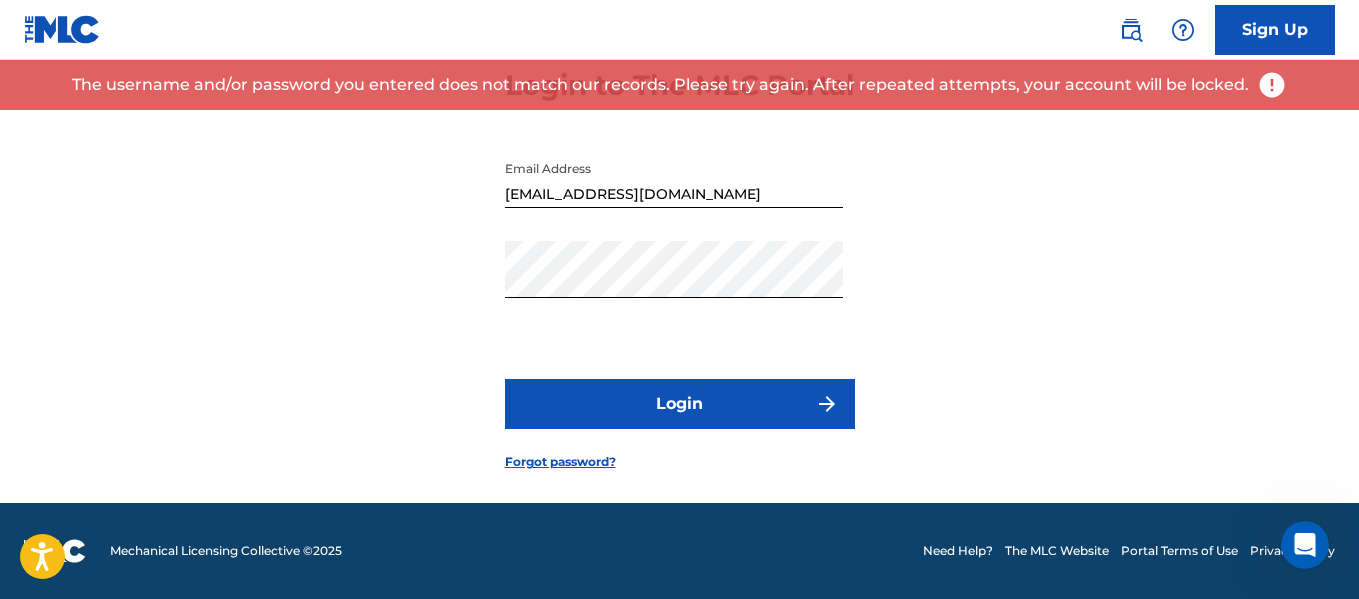 click on "Forgot password?" at bounding box center [560, 462] 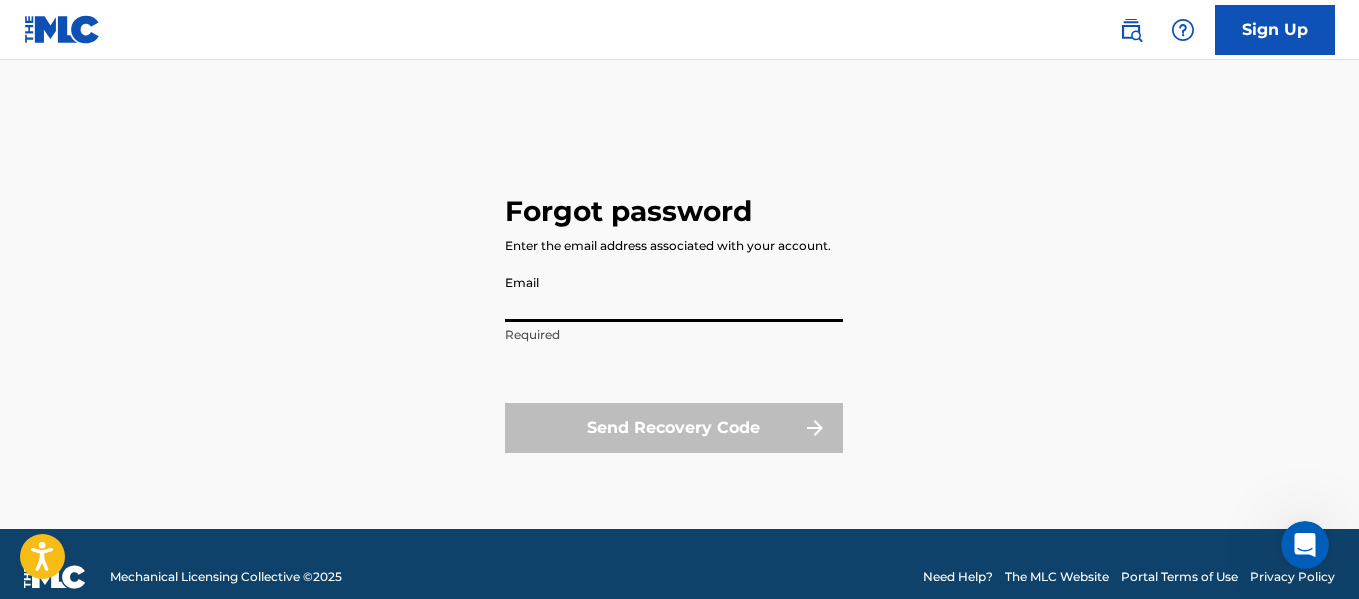 click on "Email" at bounding box center (674, 293) 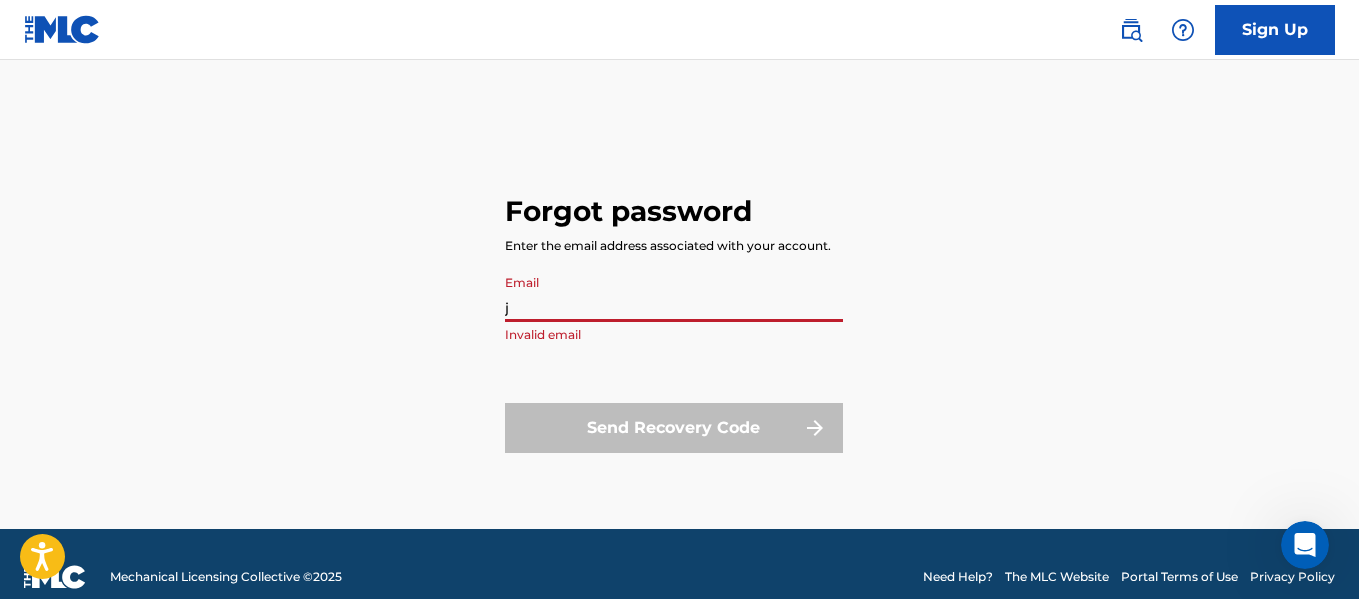 type on "[EMAIL_ADDRESS][DOMAIN_NAME]" 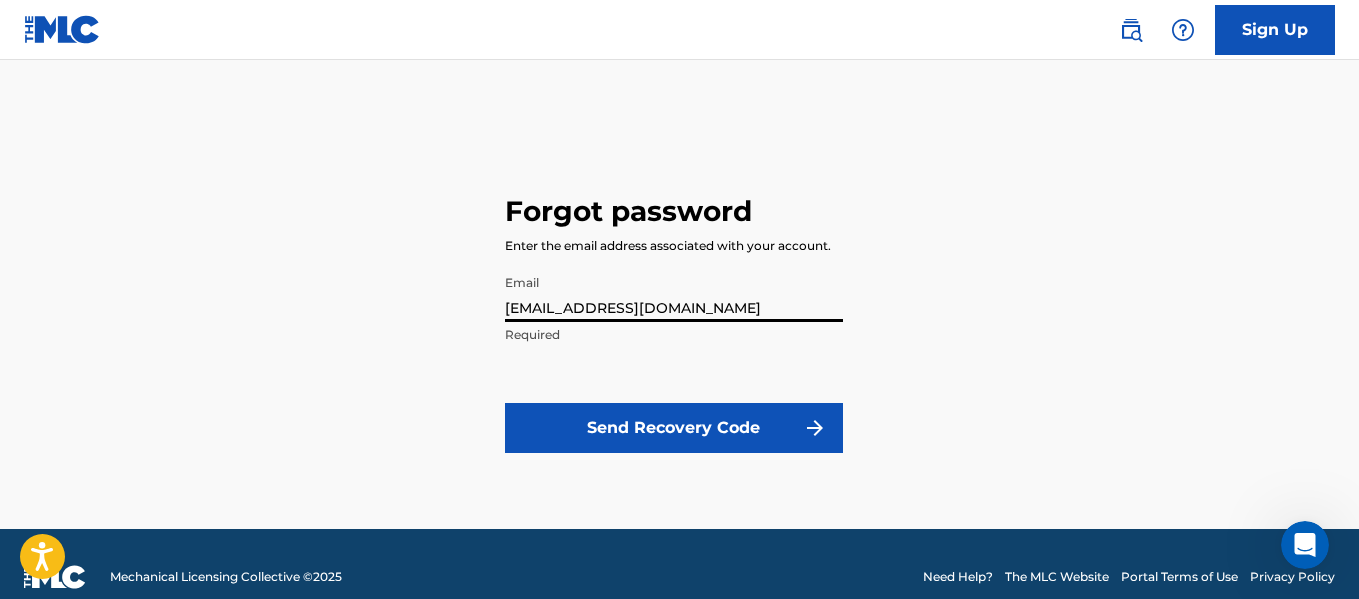 click on "Send Recovery Code" at bounding box center (674, 428) 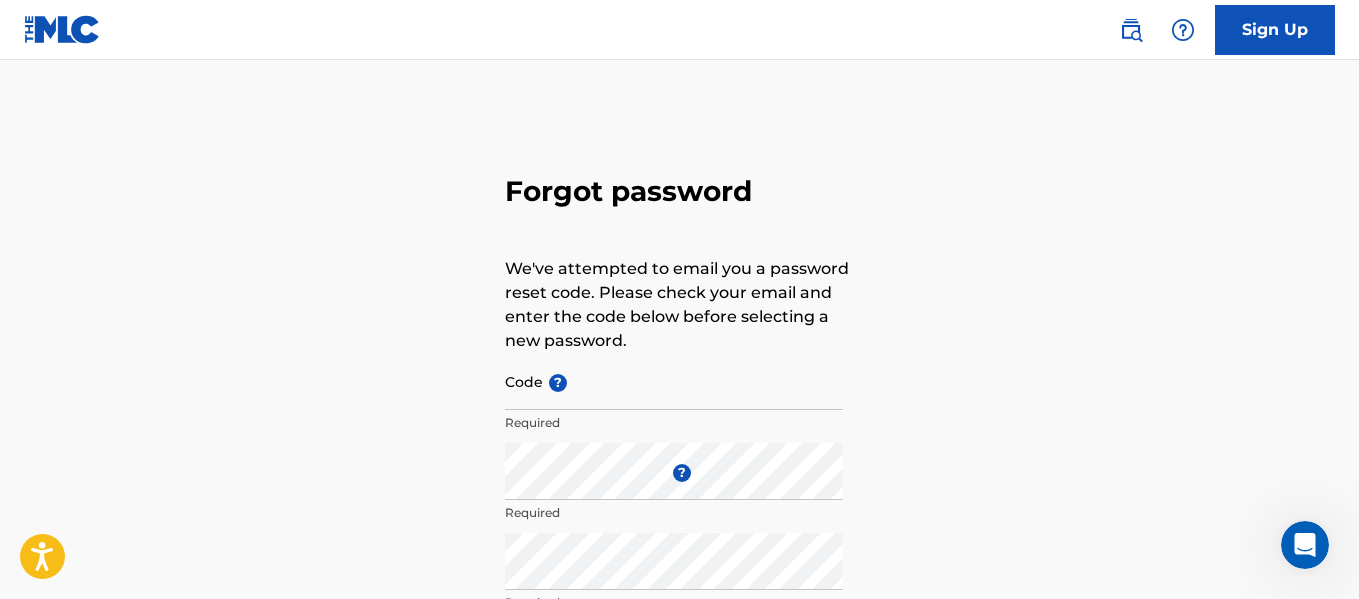 click on "Code ?" at bounding box center (674, 381) 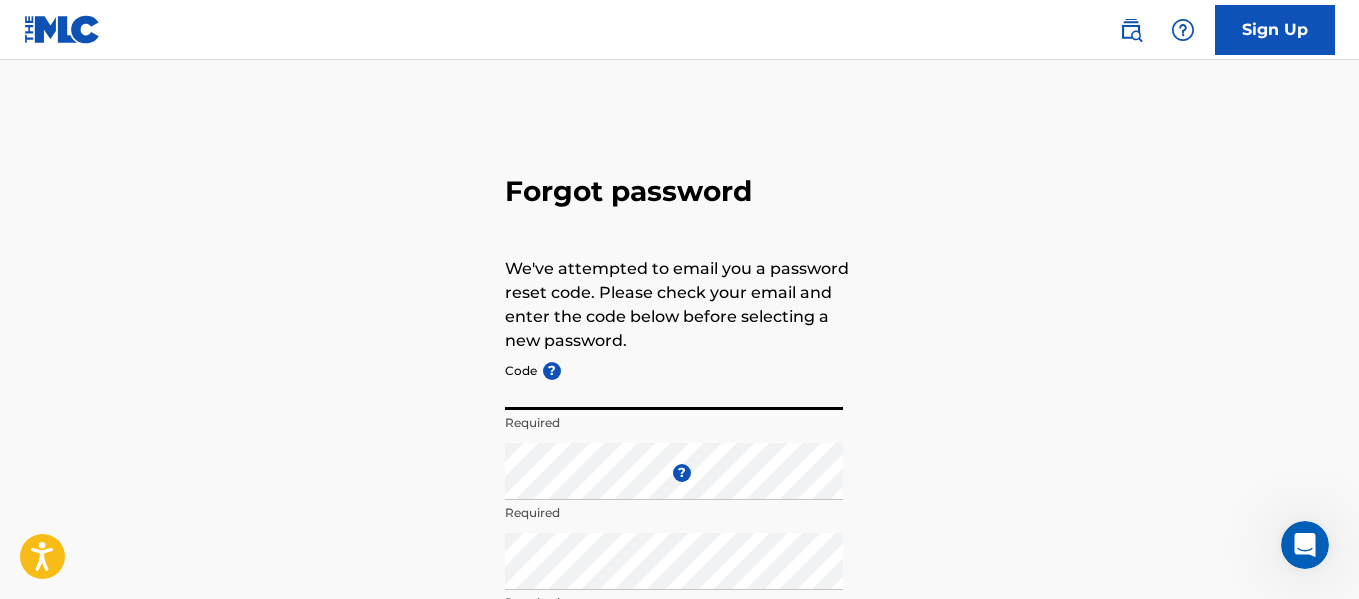 click on "Code ?" at bounding box center (674, 381) 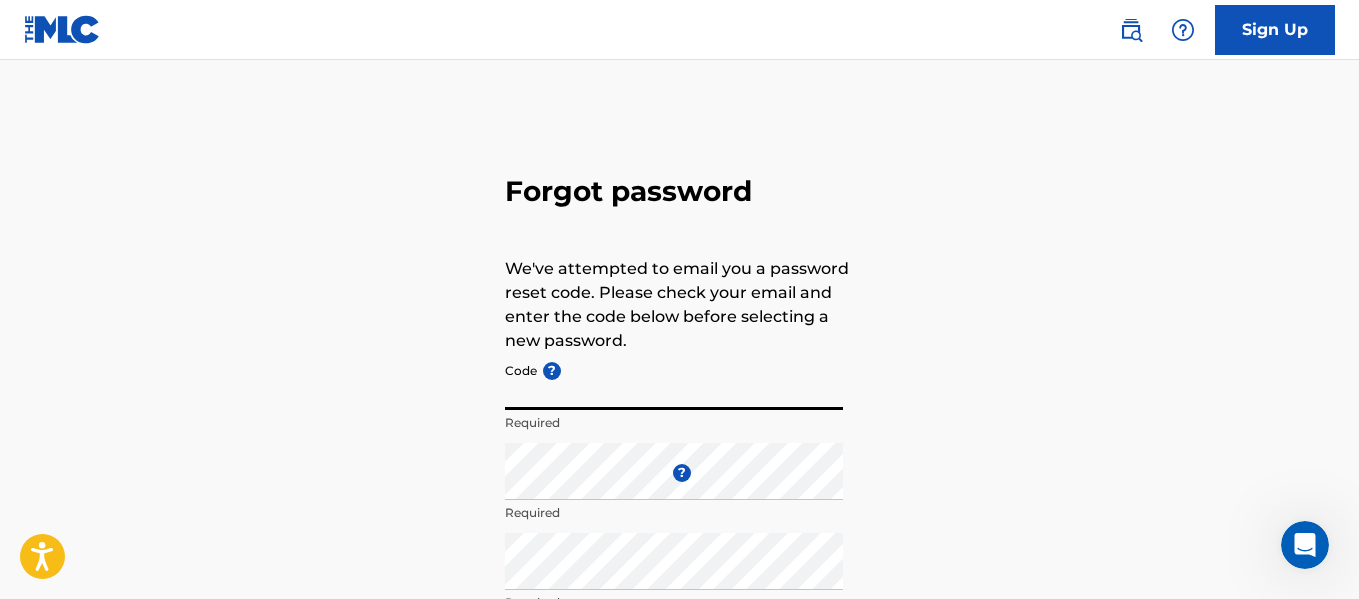 click on "Code ?" at bounding box center [674, 381] 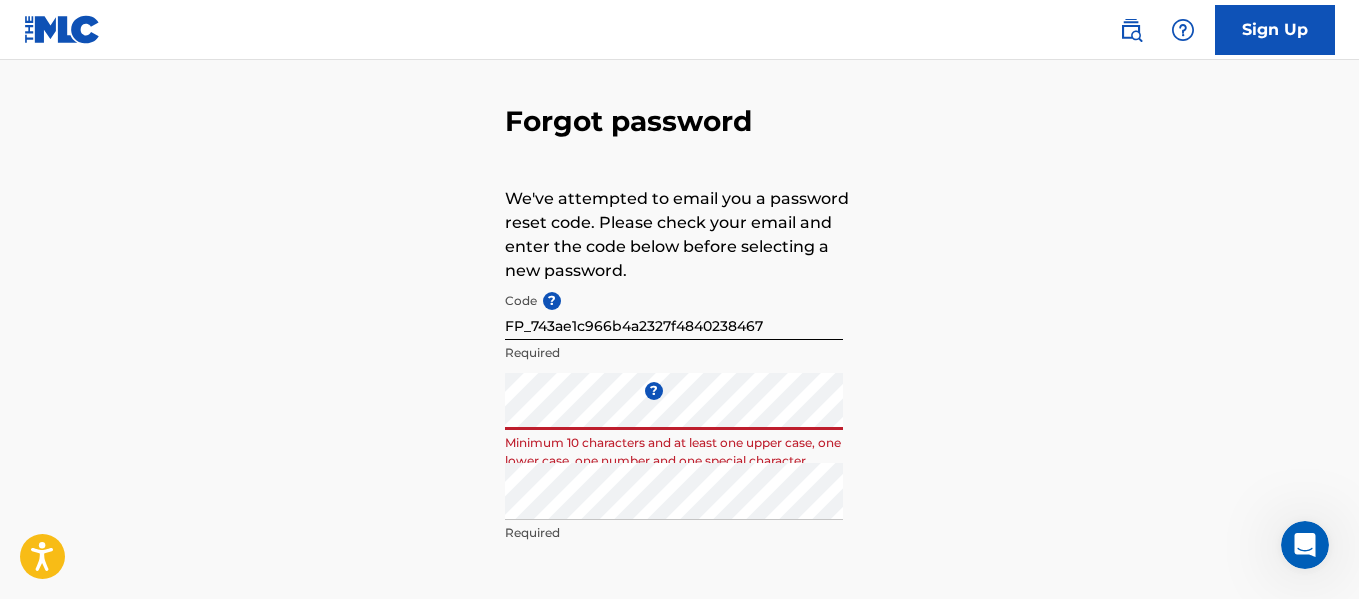 scroll, scrollTop: 76, scrollLeft: 0, axis: vertical 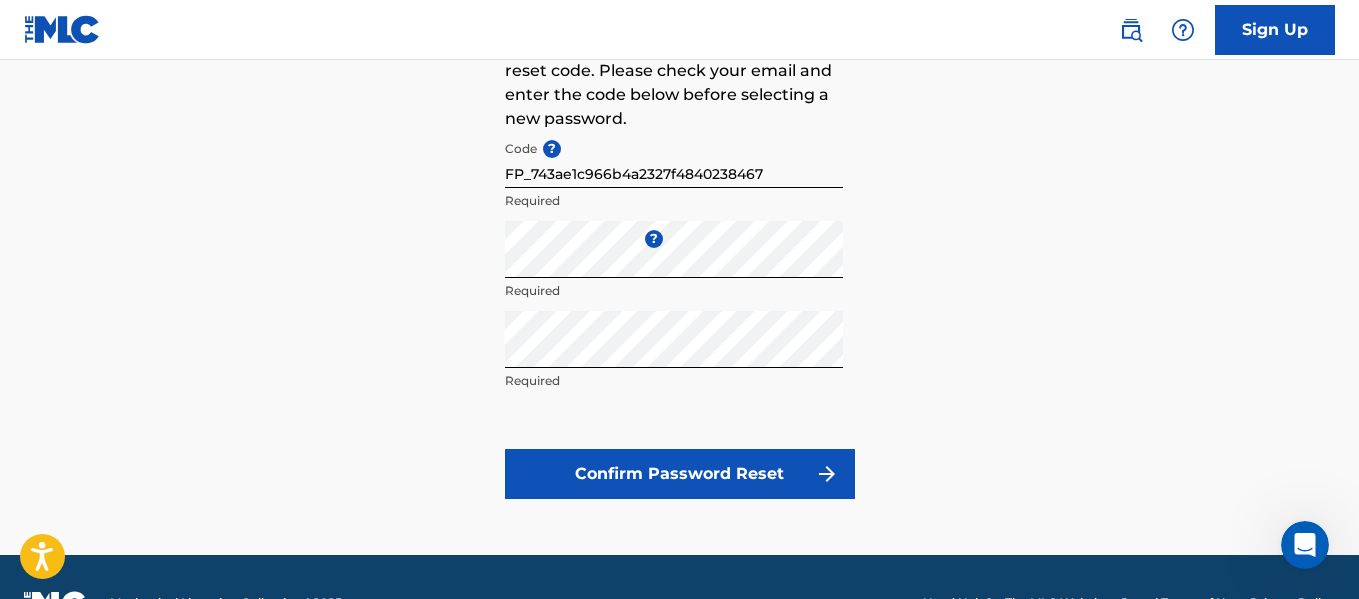 click on "Confirm Password Reset" at bounding box center (680, 474) 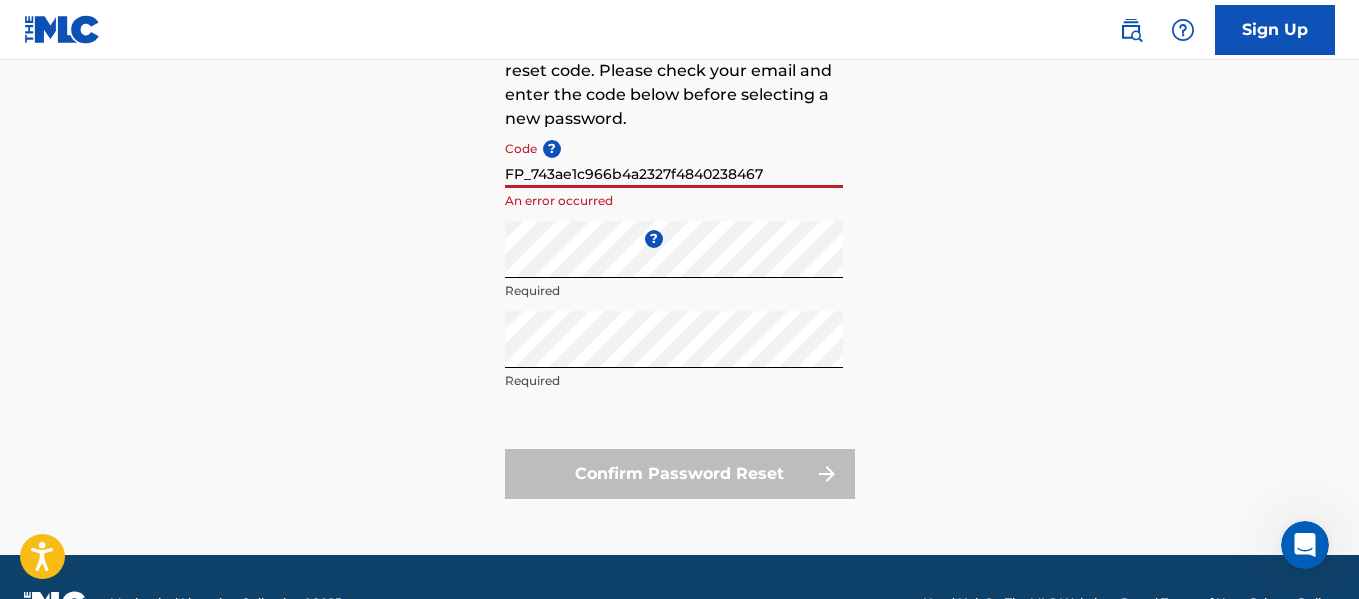click on "FP_743ae1c966b4a2327f4840238467" at bounding box center [674, 159] 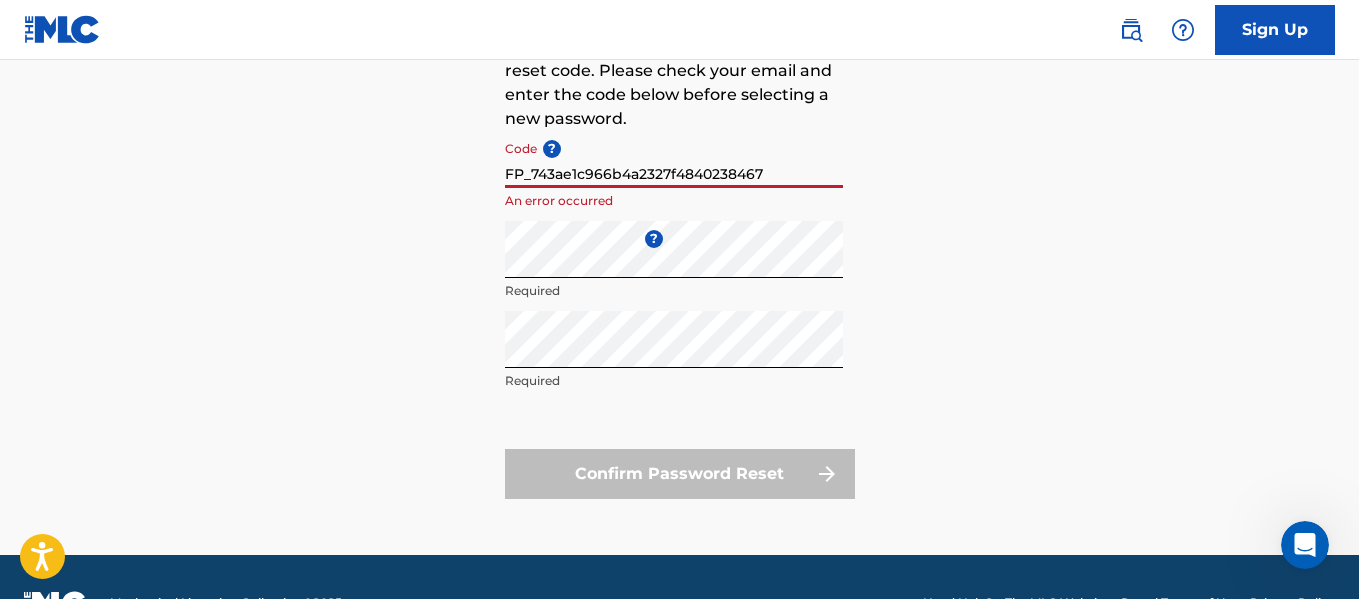 paste on "b042470542460688676930df731" 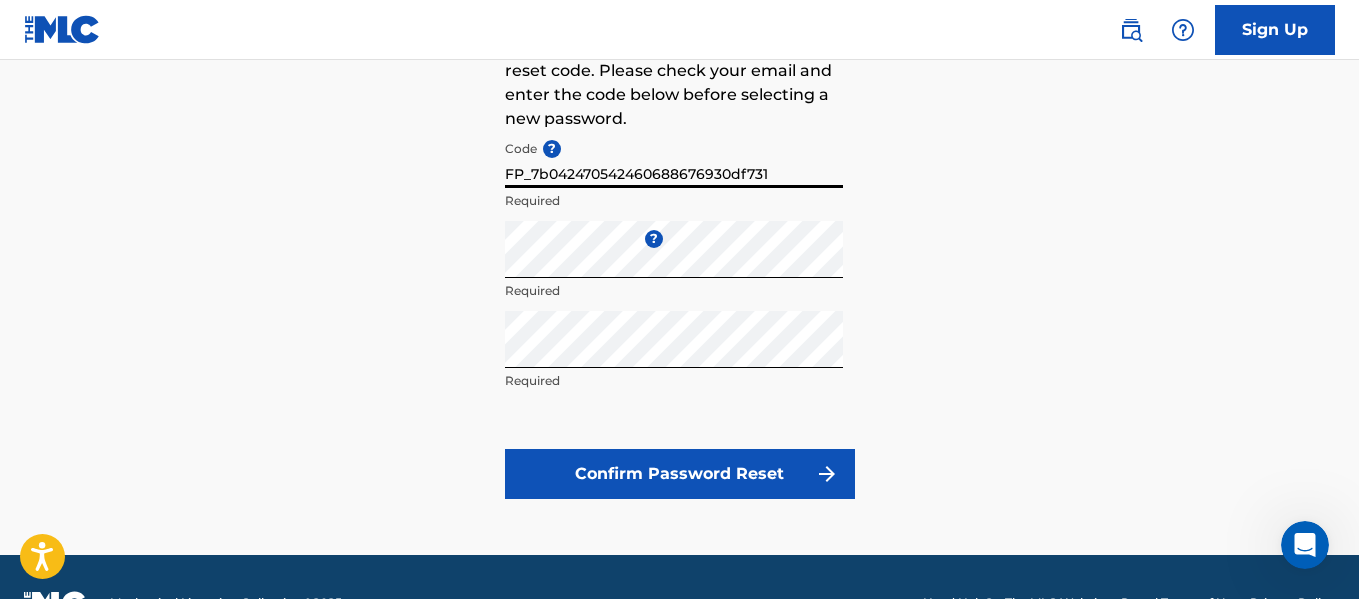 type on "FP_7b042470542460688676930df731" 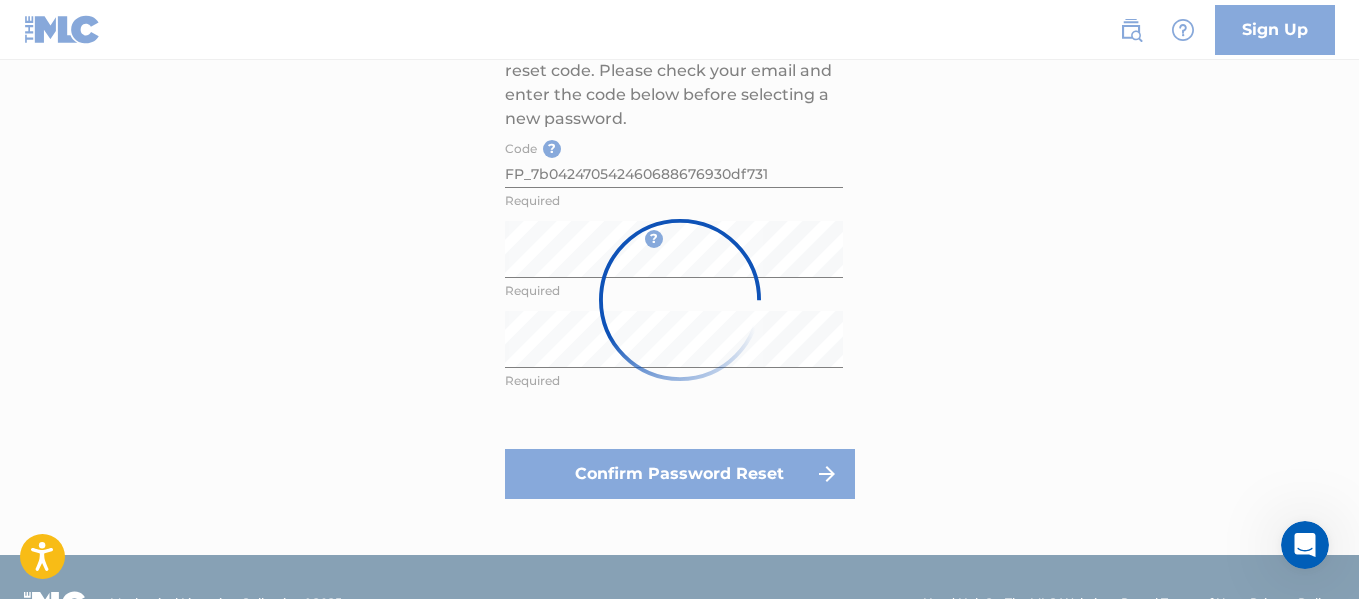 scroll, scrollTop: 0, scrollLeft: 0, axis: both 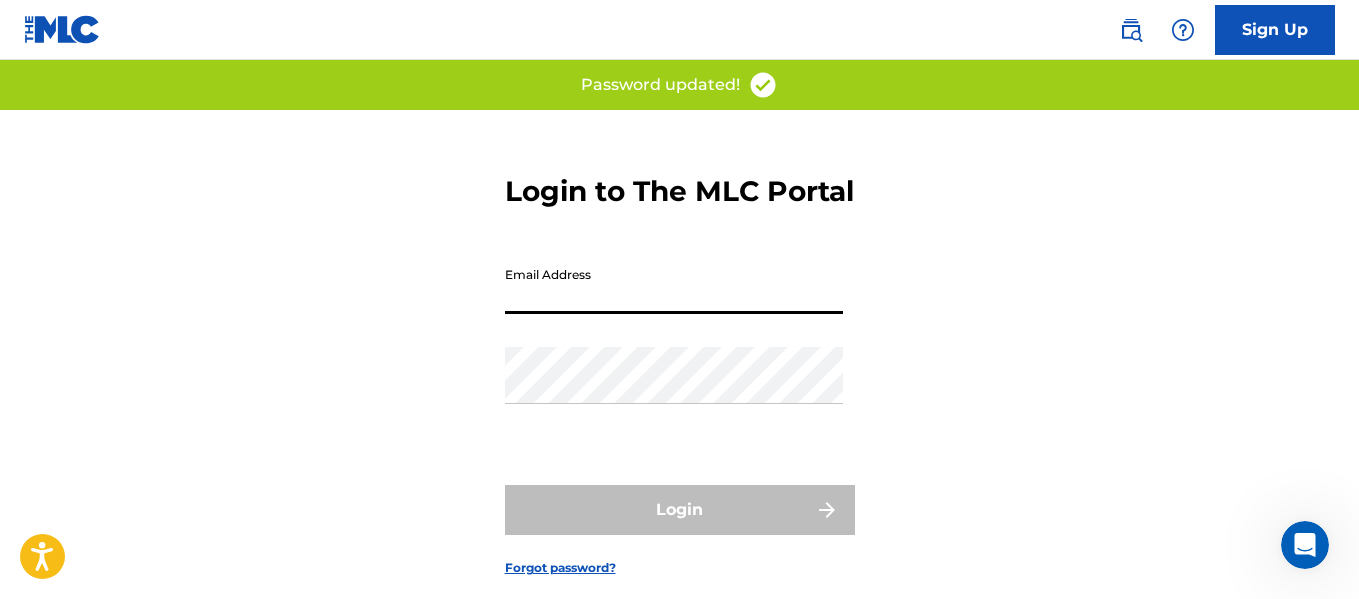 click on "Email Address" at bounding box center (674, 285) 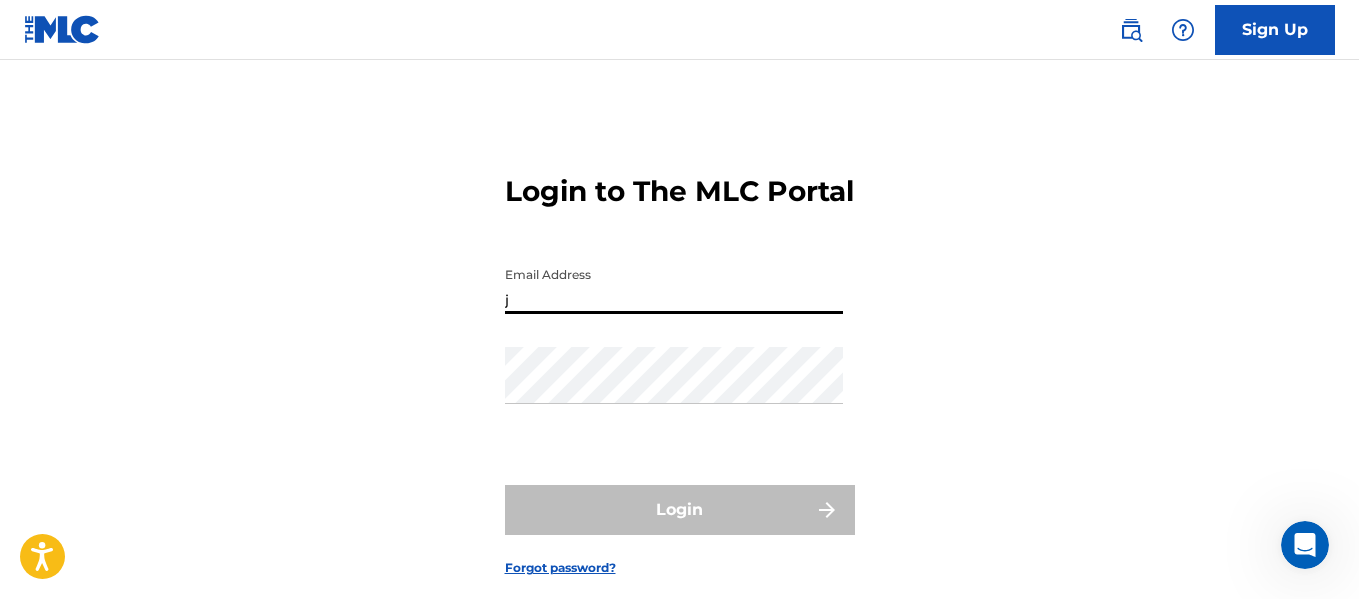 type on "[EMAIL_ADDRESS][DOMAIN_NAME]" 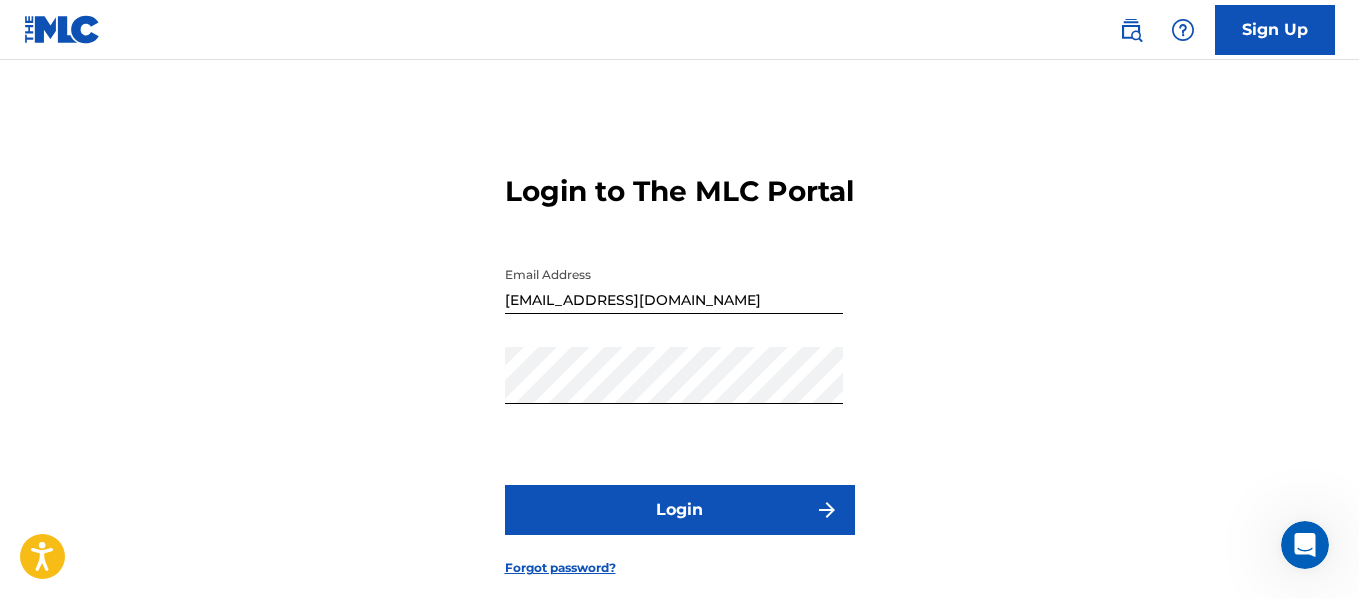 click on "Login" at bounding box center (680, 510) 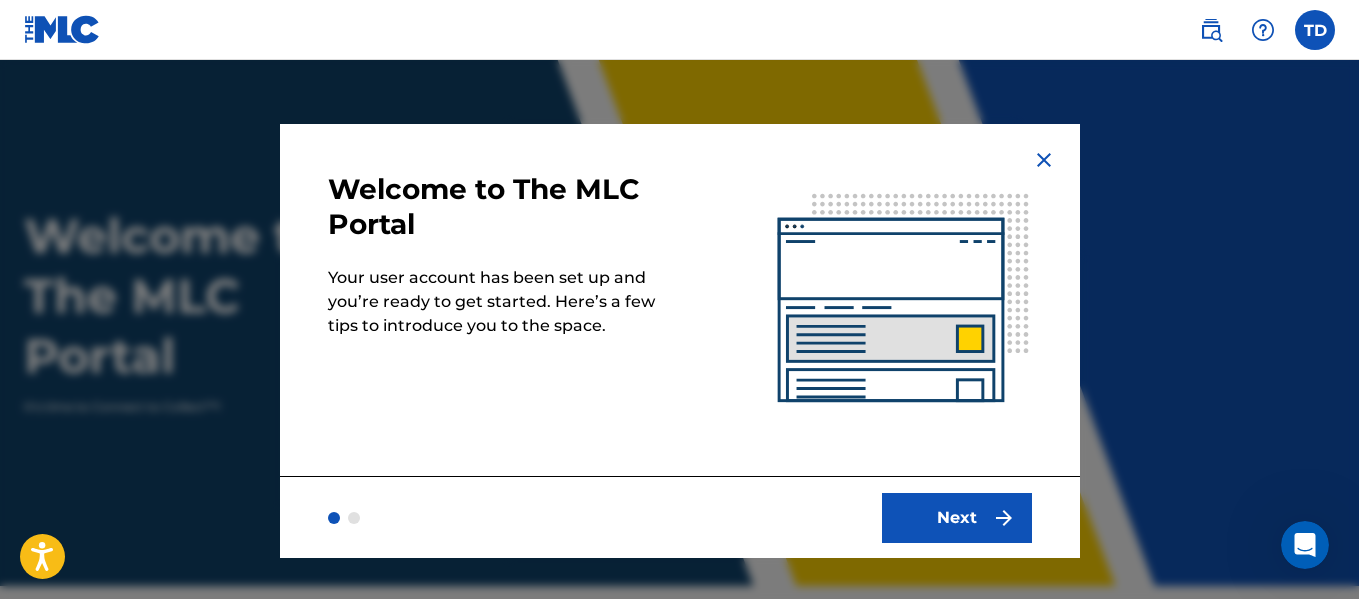 scroll, scrollTop: 0, scrollLeft: 0, axis: both 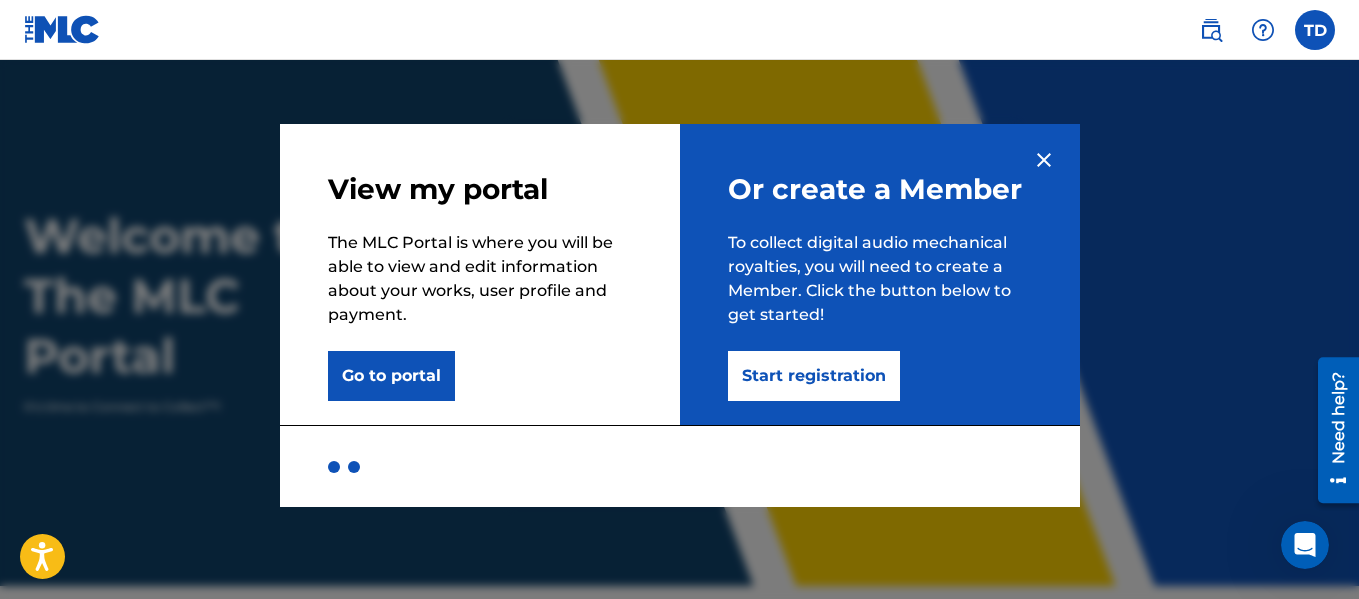 click on "Go to portal" at bounding box center [391, 376] 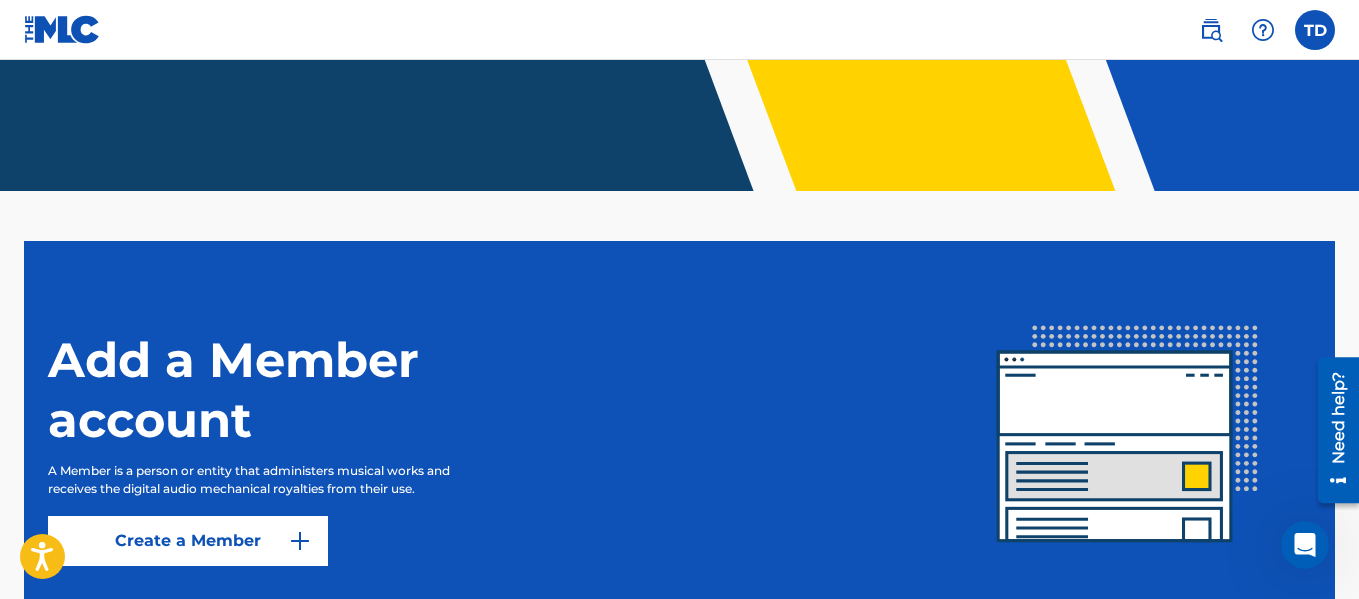 scroll, scrollTop: 547, scrollLeft: 0, axis: vertical 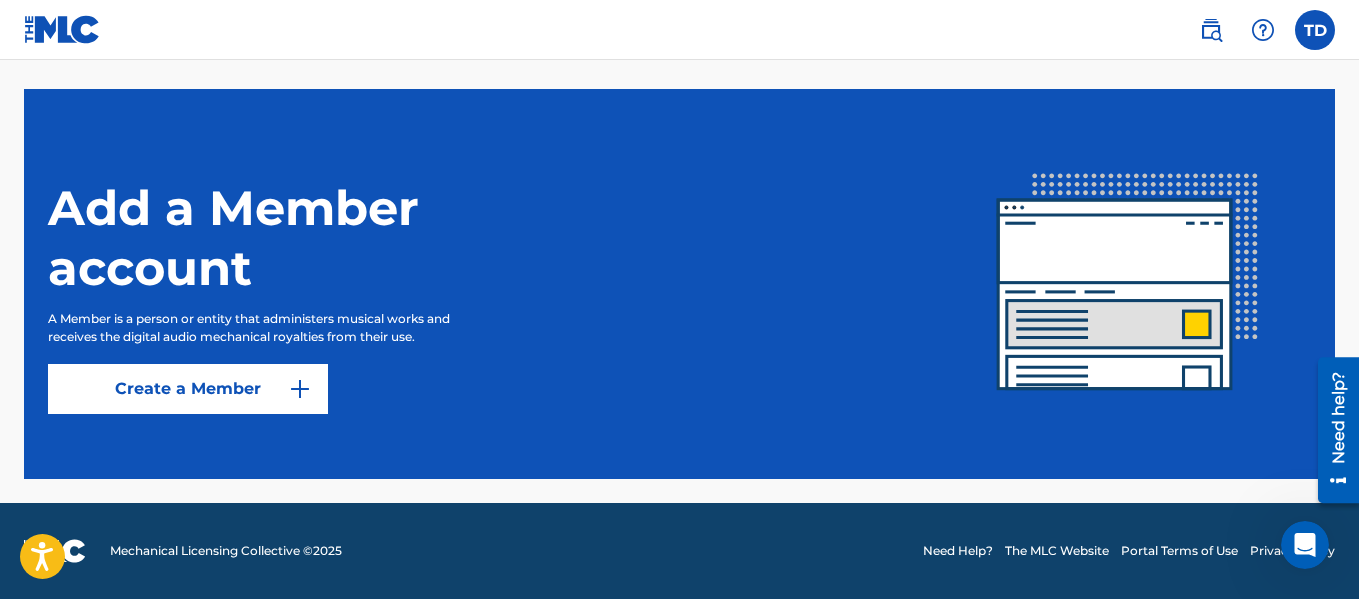 click on "Create a Member" at bounding box center [188, 389] 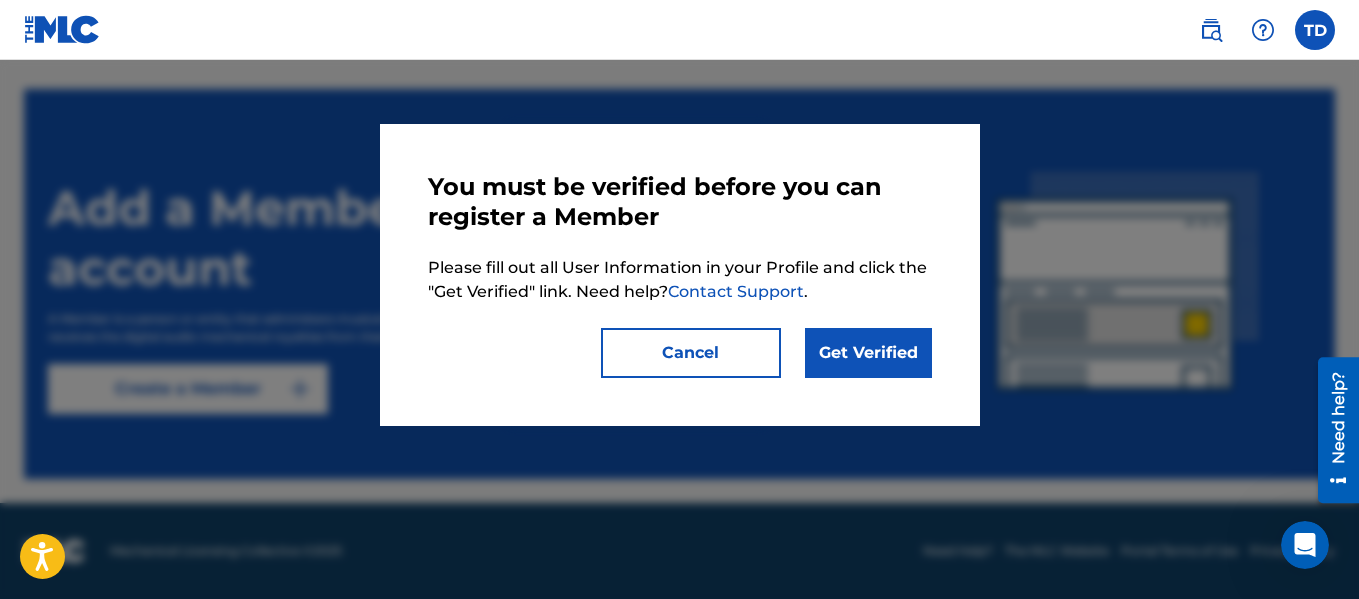 click on "Get Verified" at bounding box center [868, 353] 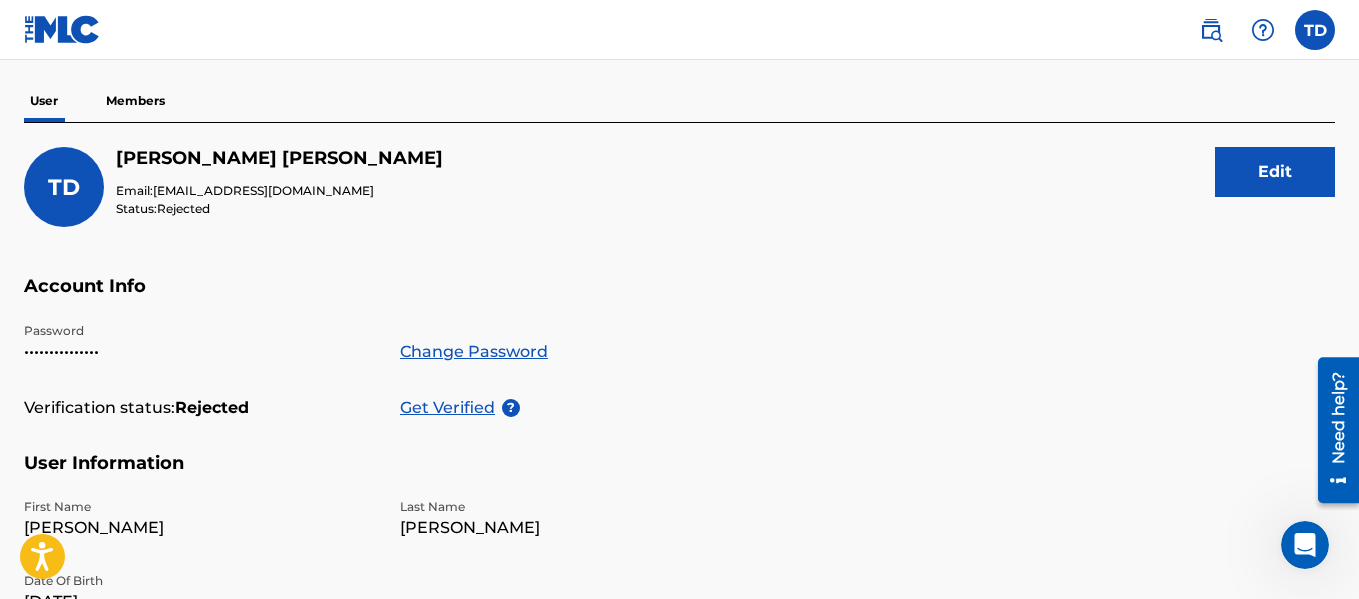scroll, scrollTop: 169, scrollLeft: 0, axis: vertical 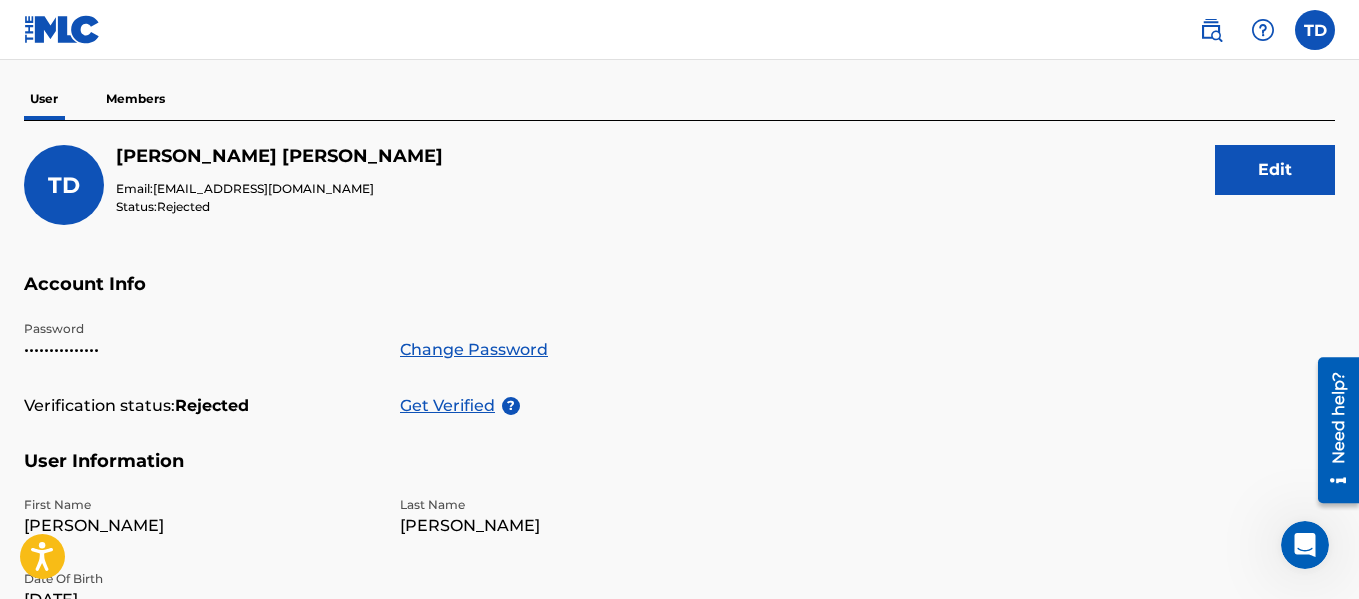 click on "Get Verified" at bounding box center (451, 406) 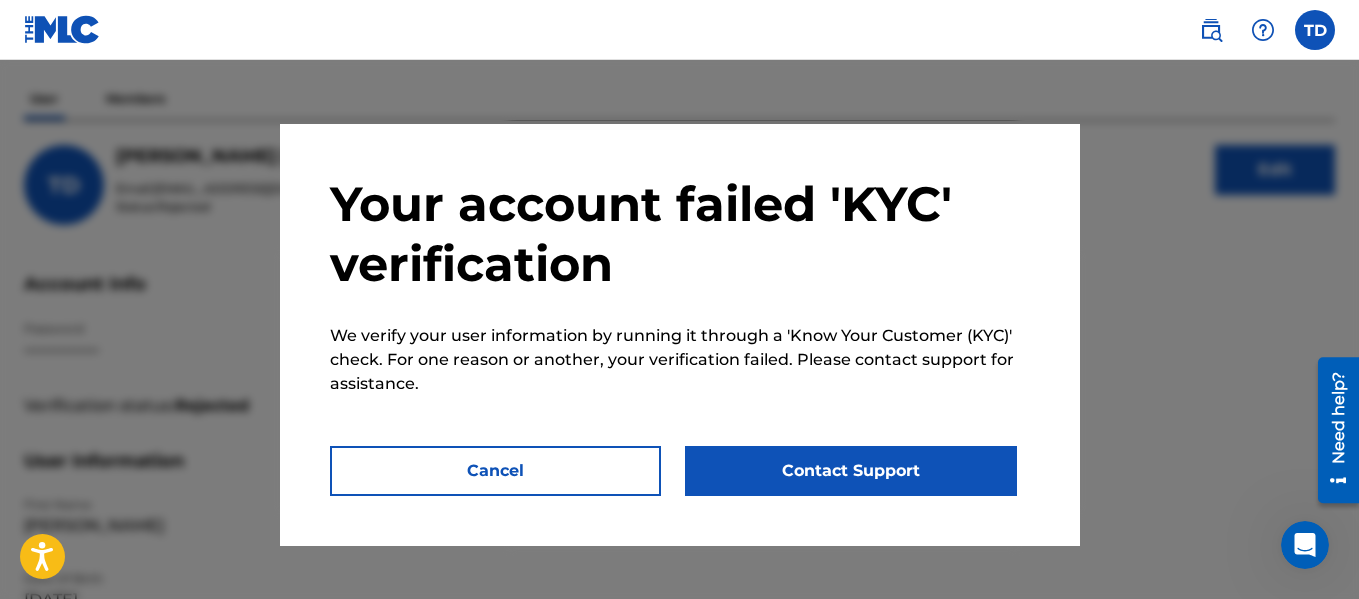 click on "Contact Support" at bounding box center [851, 471] 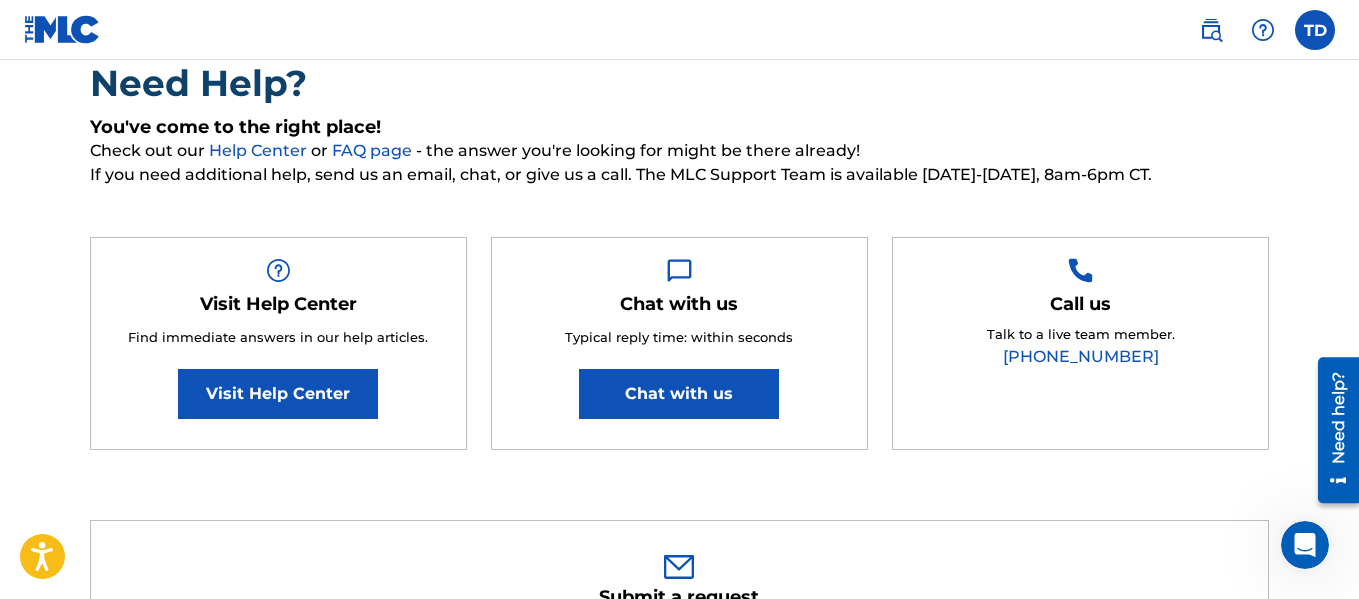 scroll, scrollTop: 0, scrollLeft: 0, axis: both 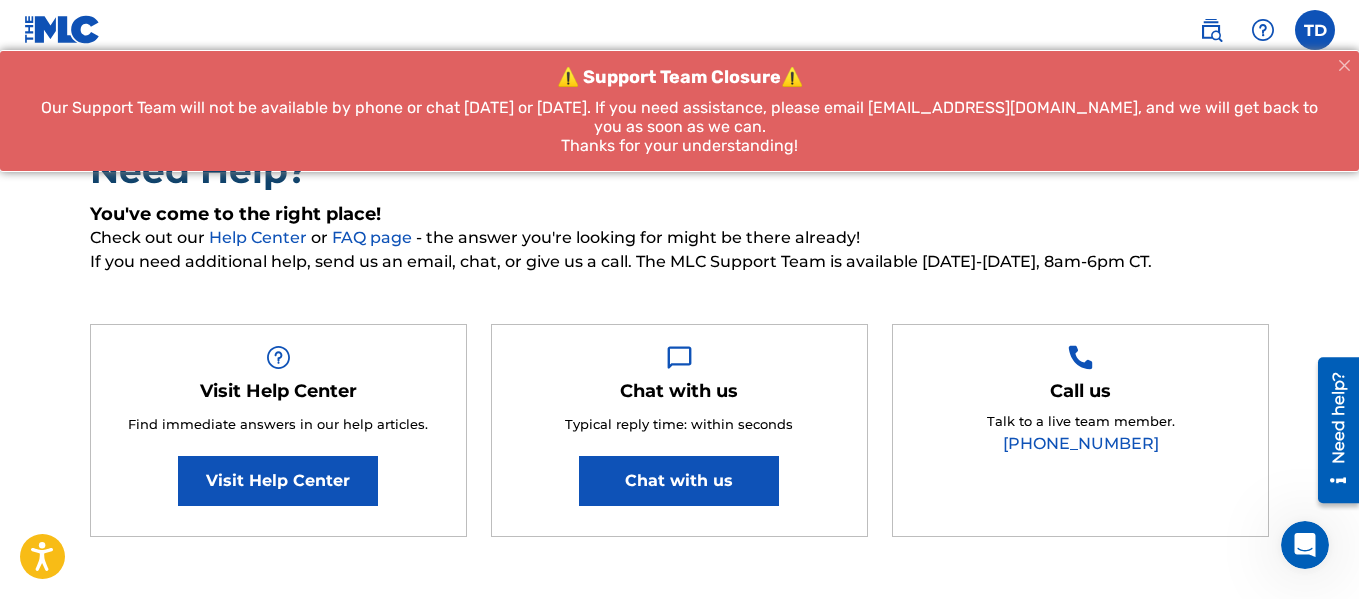 click on "Chat with us" at bounding box center (679, 481) 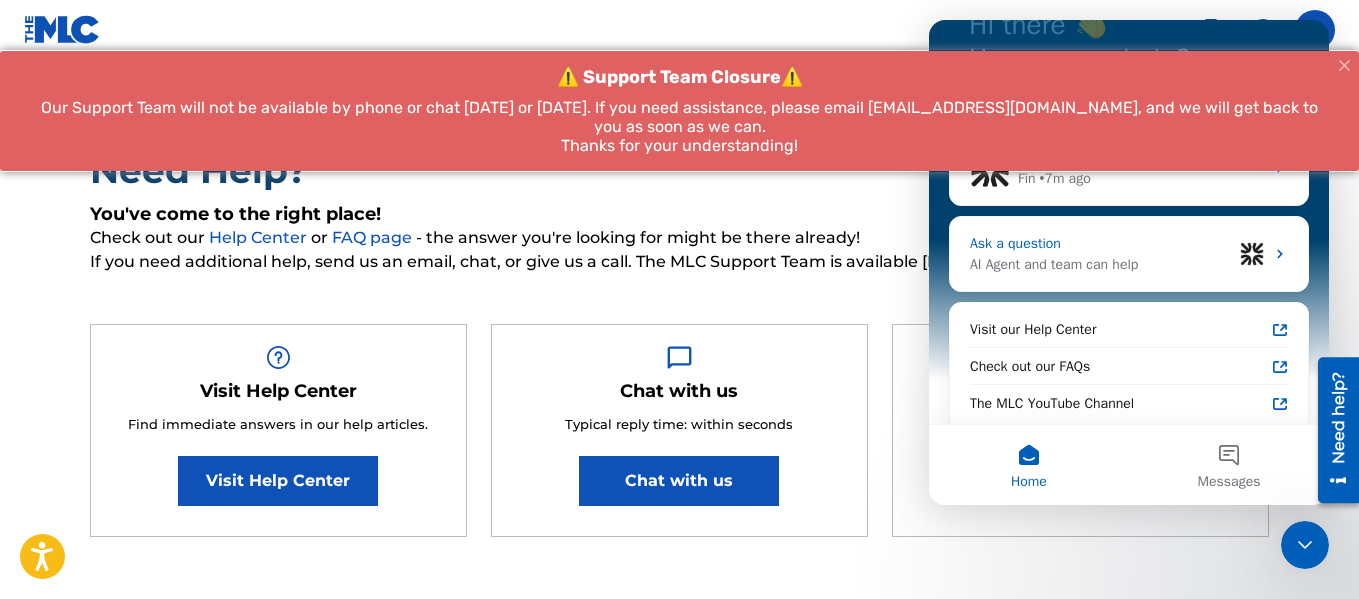 scroll, scrollTop: 171, scrollLeft: 0, axis: vertical 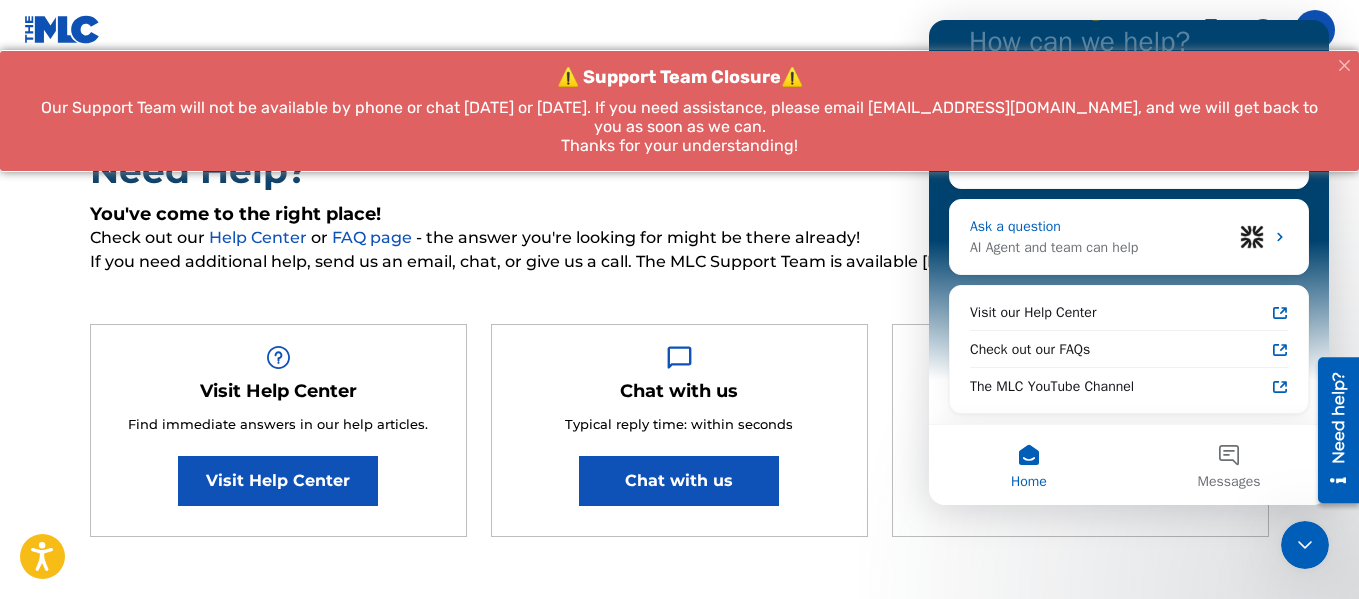 click on "AI Agent and team can help" at bounding box center (1101, 247) 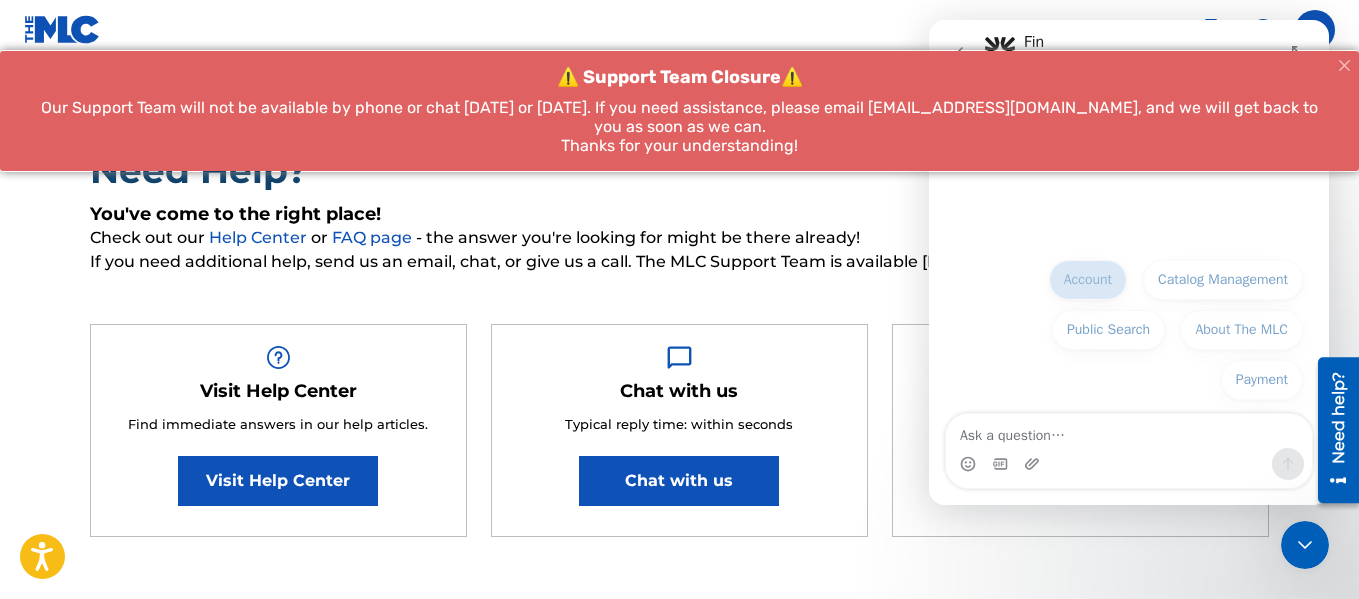 click on "Account" at bounding box center [1088, 280] 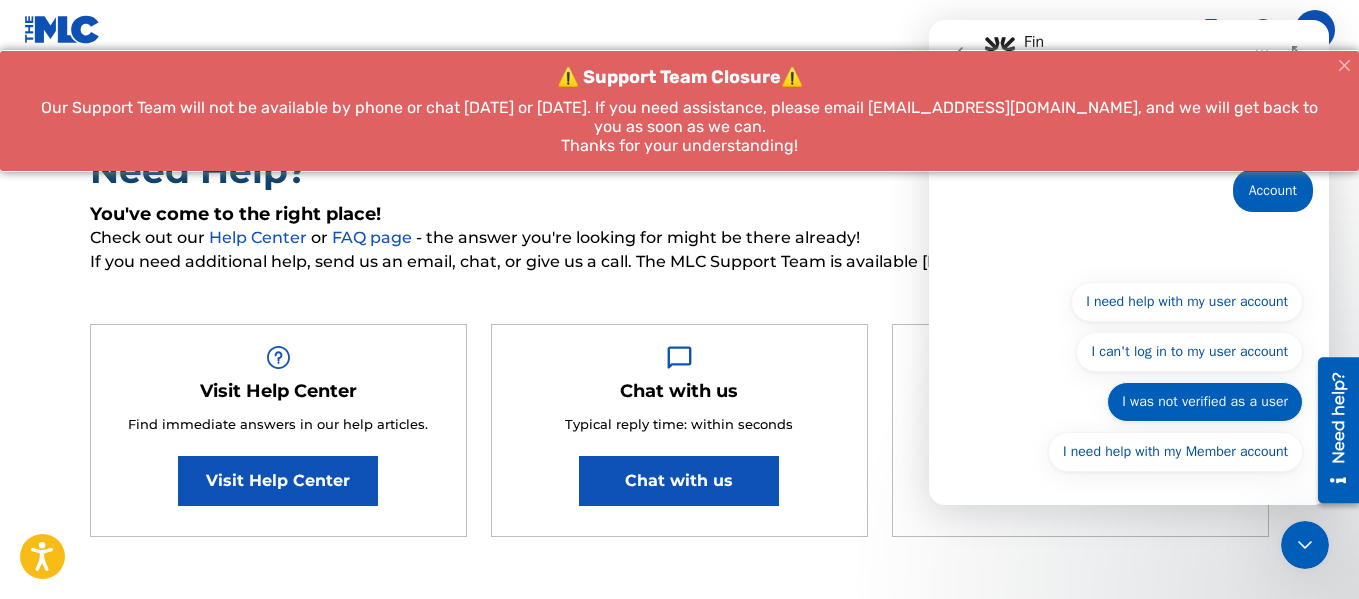 click on "I was not verified as a user" at bounding box center [1205, 402] 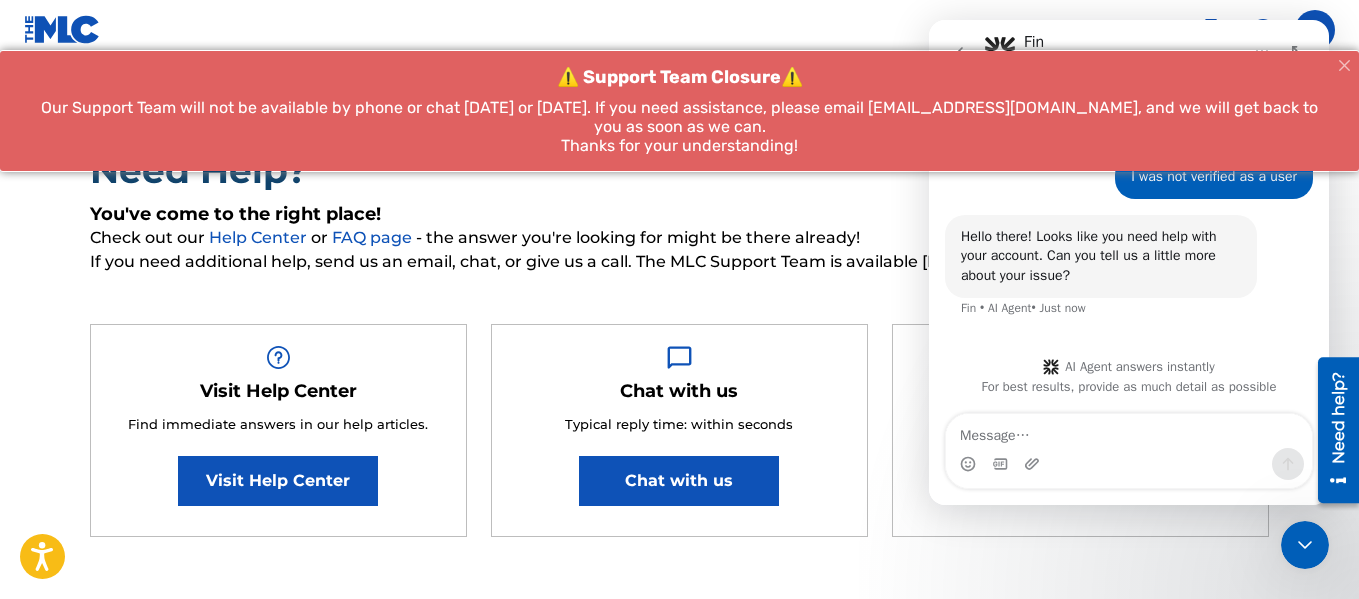 scroll, scrollTop: 60, scrollLeft: 0, axis: vertical 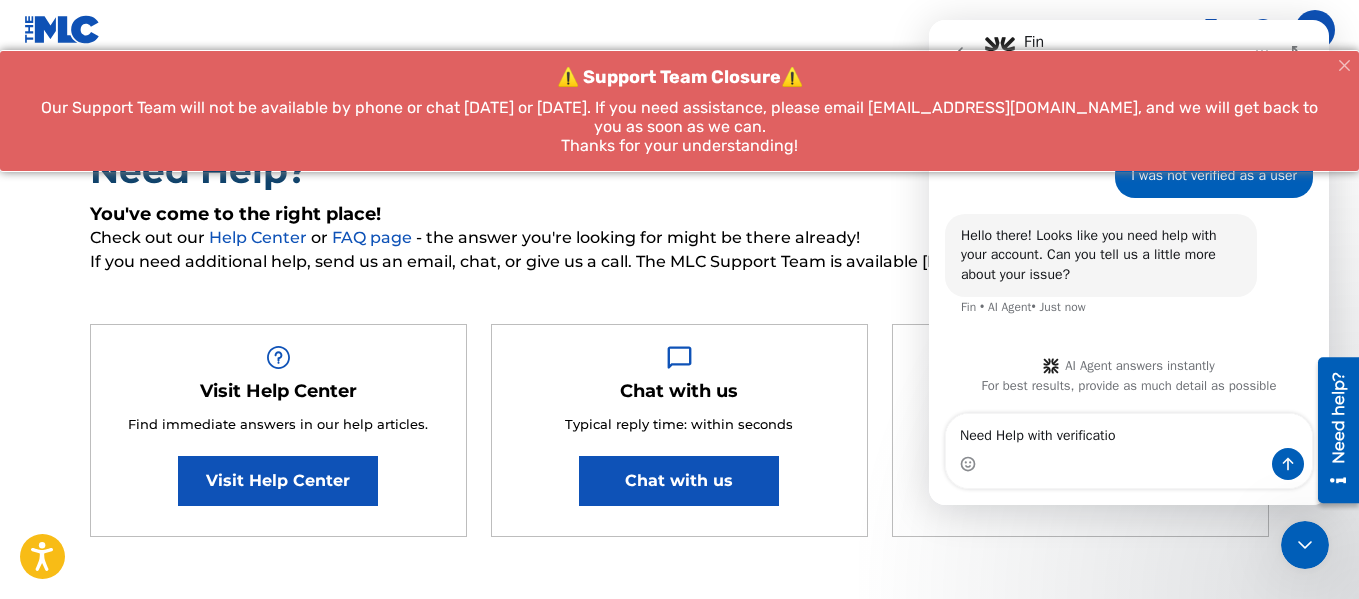 type on "Need Help with verification" 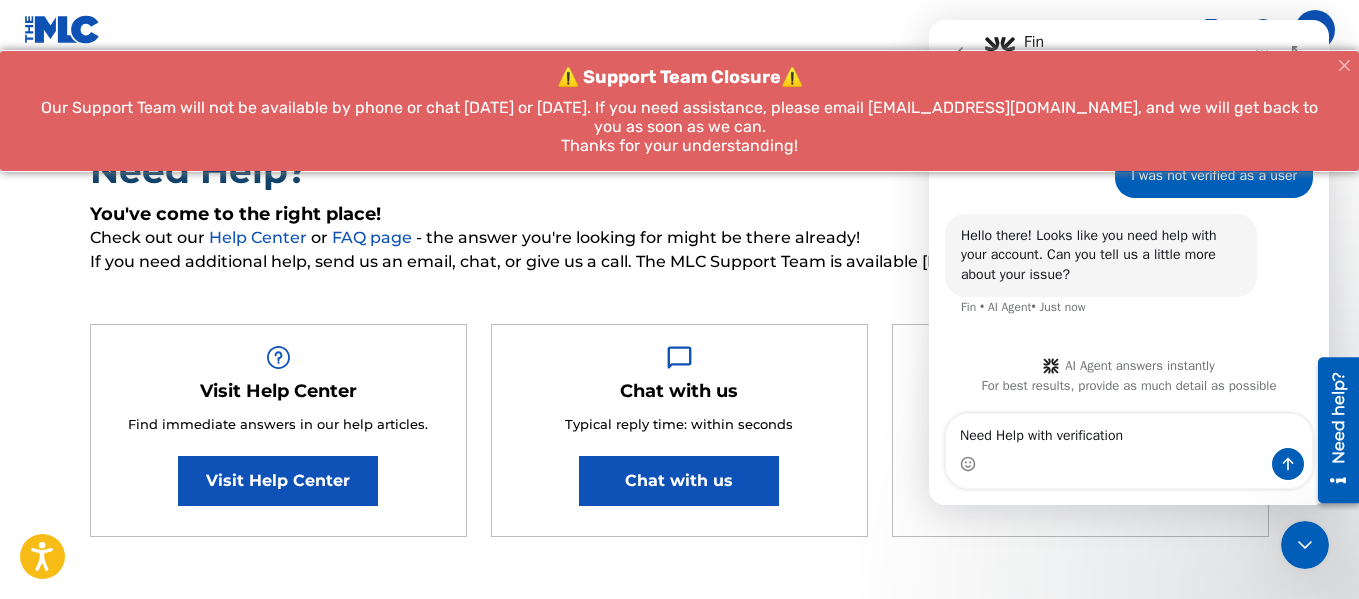 type 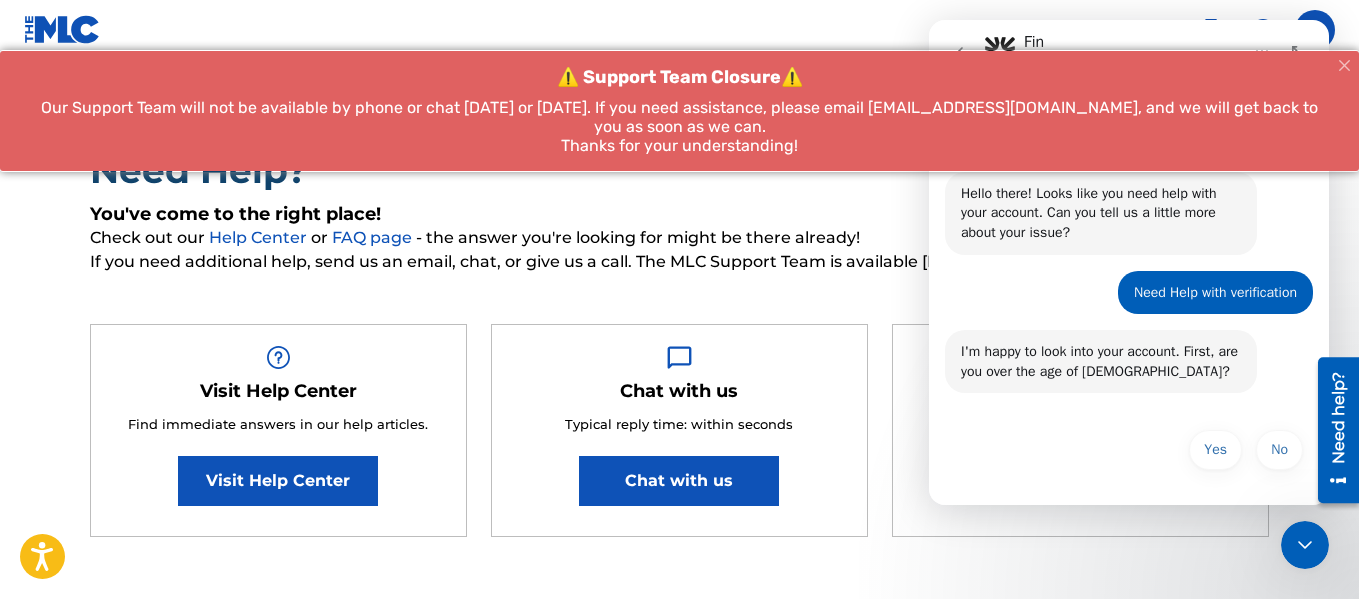 scroll, scrollTop: 102, scrollLeft: 0, axis: vertical 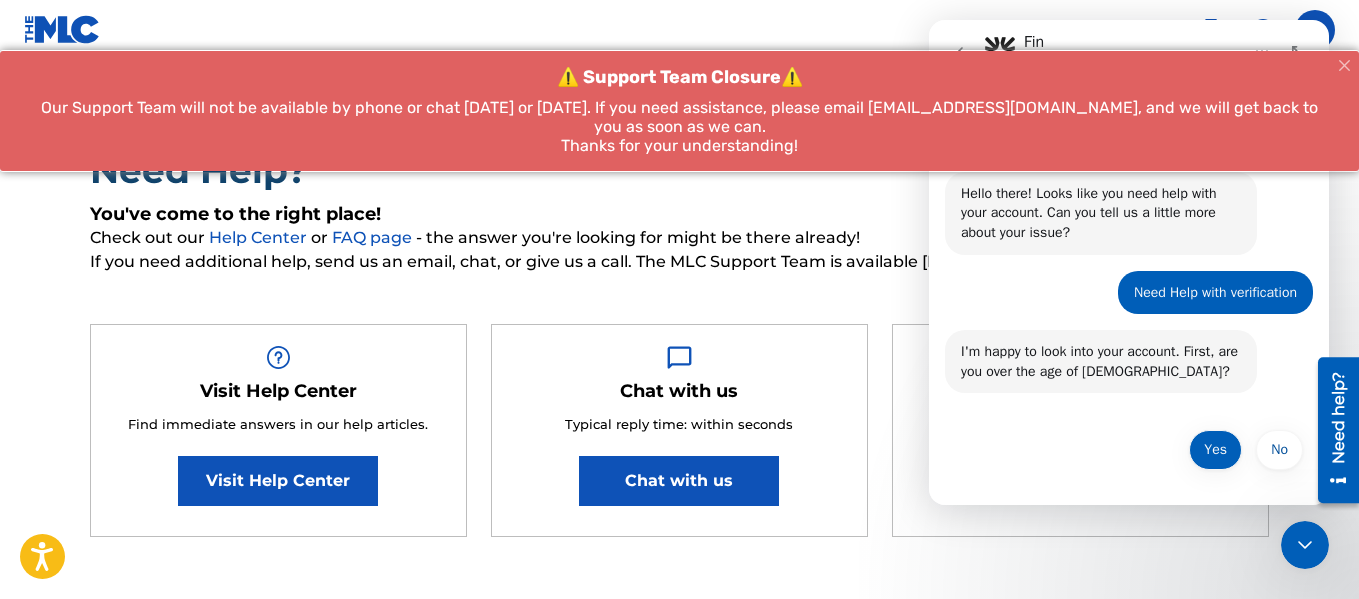 click on "Yes" at bounding box center (1215, 450) 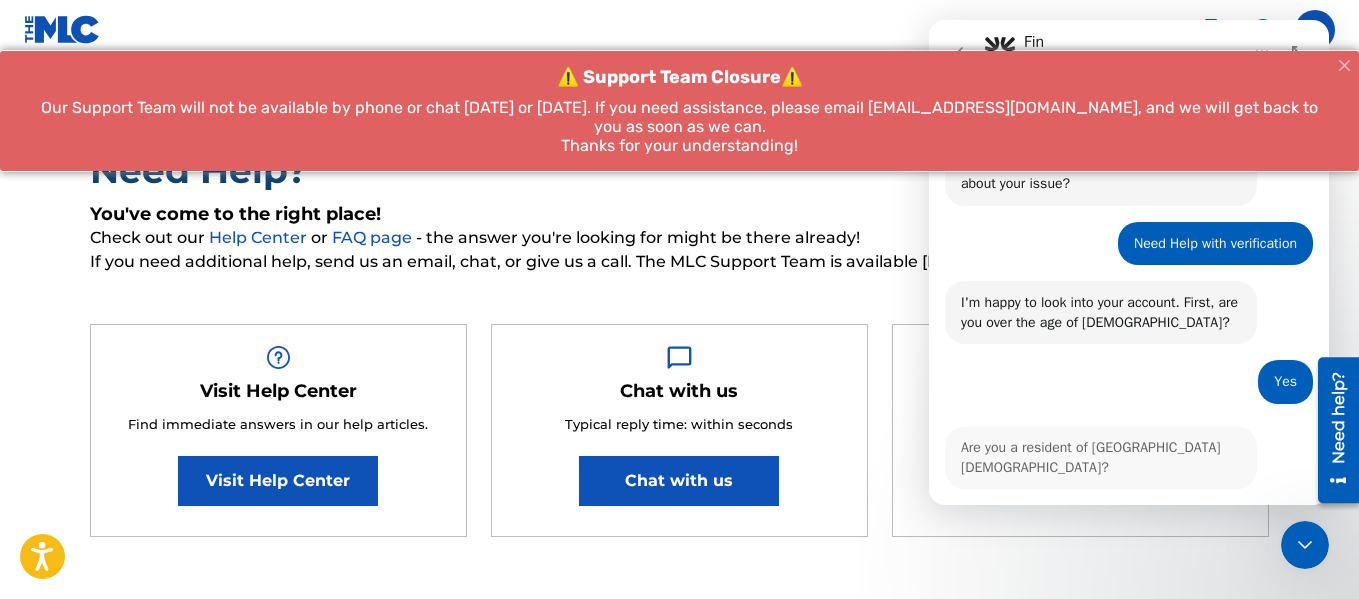 scroll, scrollTop: 222, scrollLeft: 0, axis: vertical 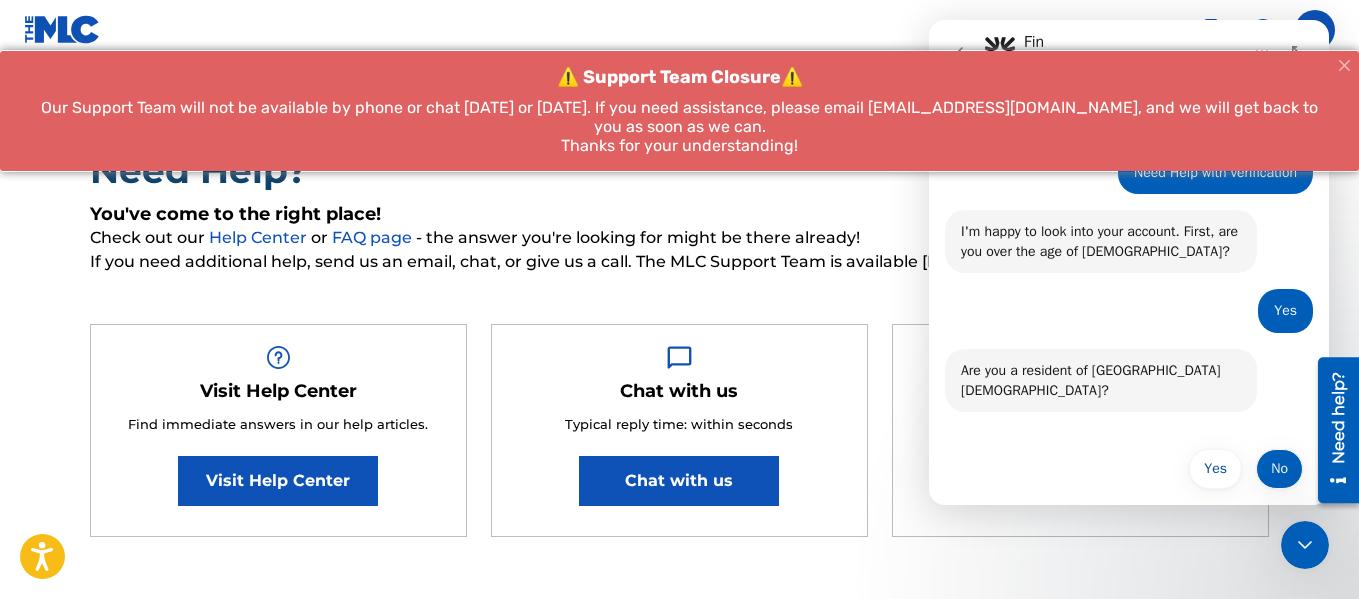 click on "No" at bounding box center [1279, 469] 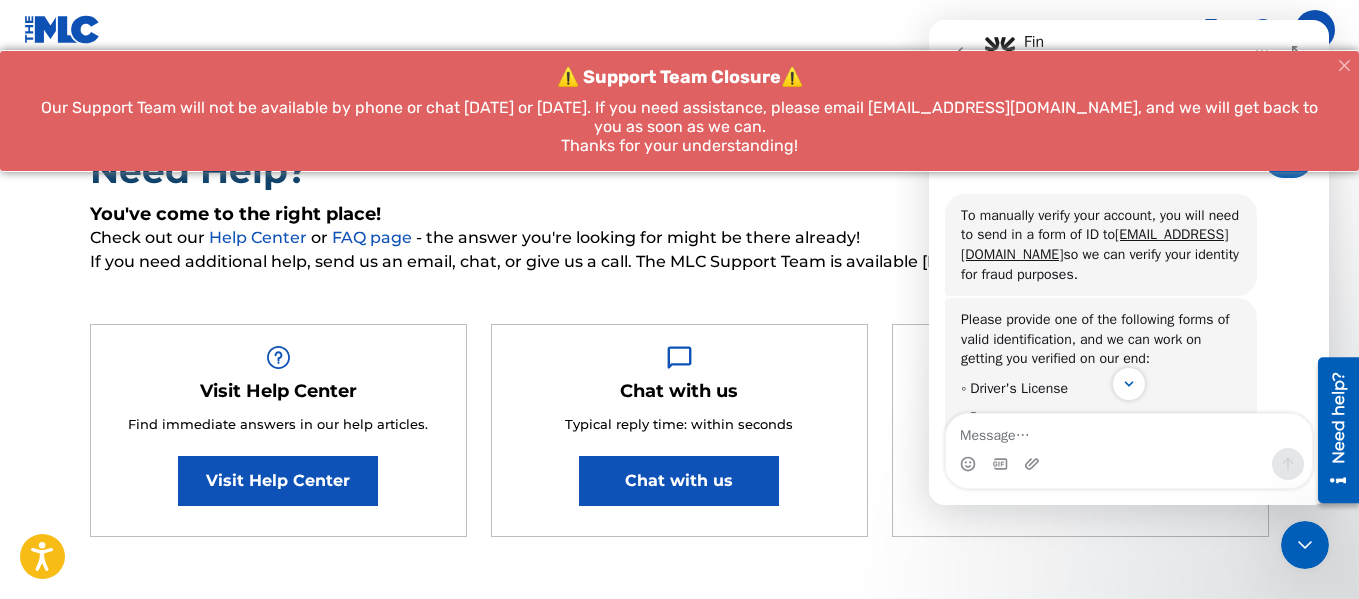 scroll, scrollTop: 517, scrollLeft: 0, axis: vertical 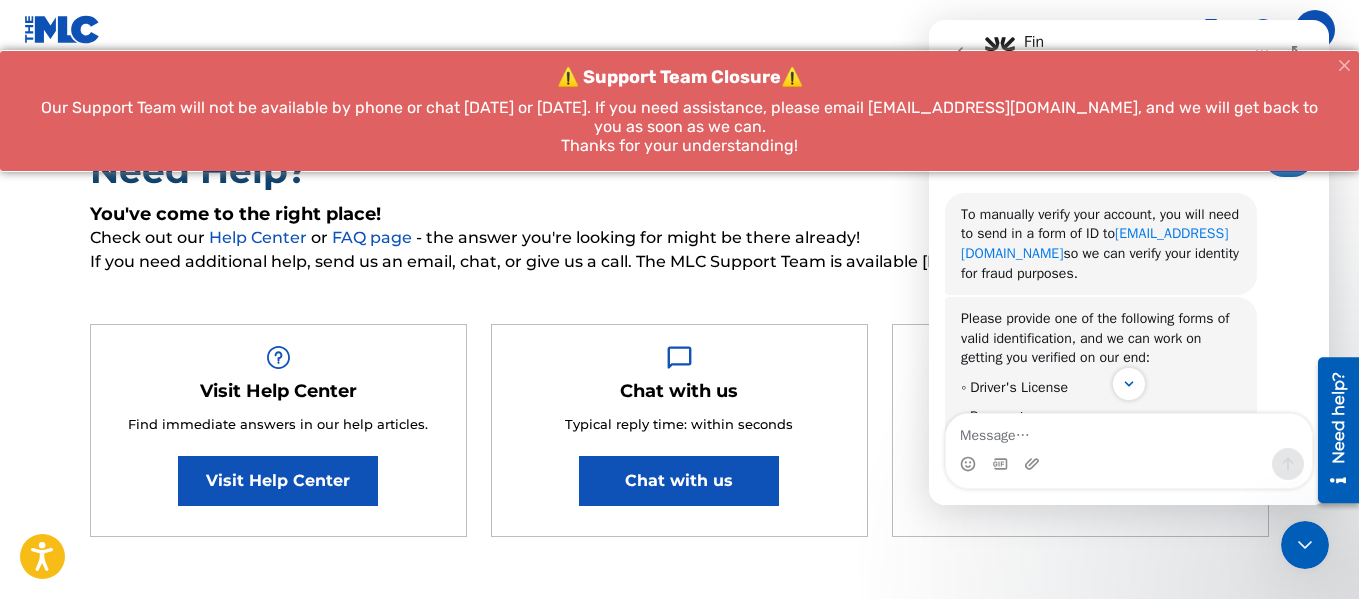 click on "[EMAIL_ADDRESS][DOMAIN_NAME]" at bounding box center (1094, 243) 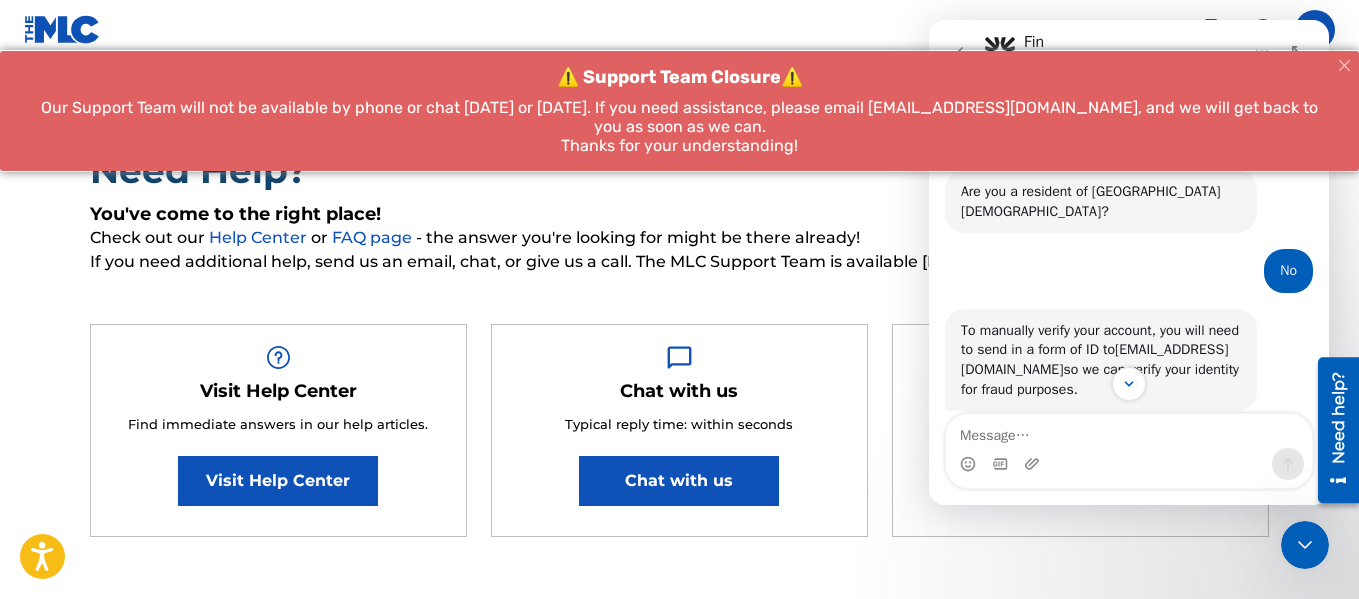 scroll, scrollTop: 401, scrollLeft: 0, axis: vertical 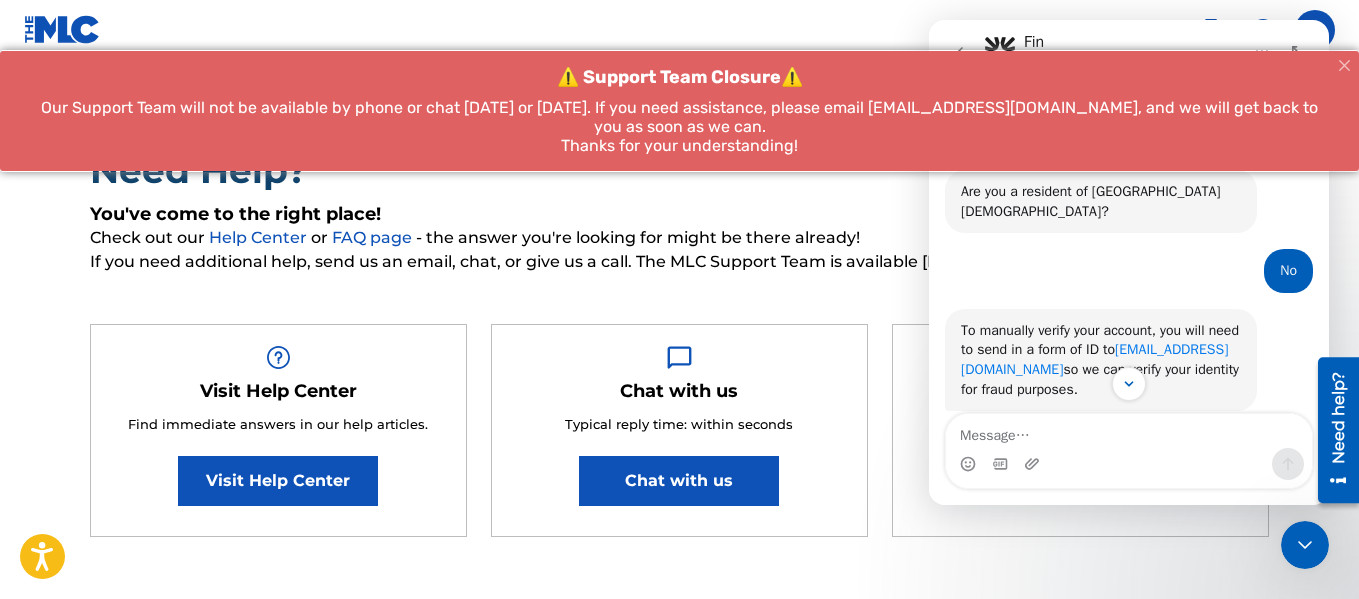click on "[EMAIL_ADDRESS][DOMAIN_NAME]" at bounding box center (1094, 359) 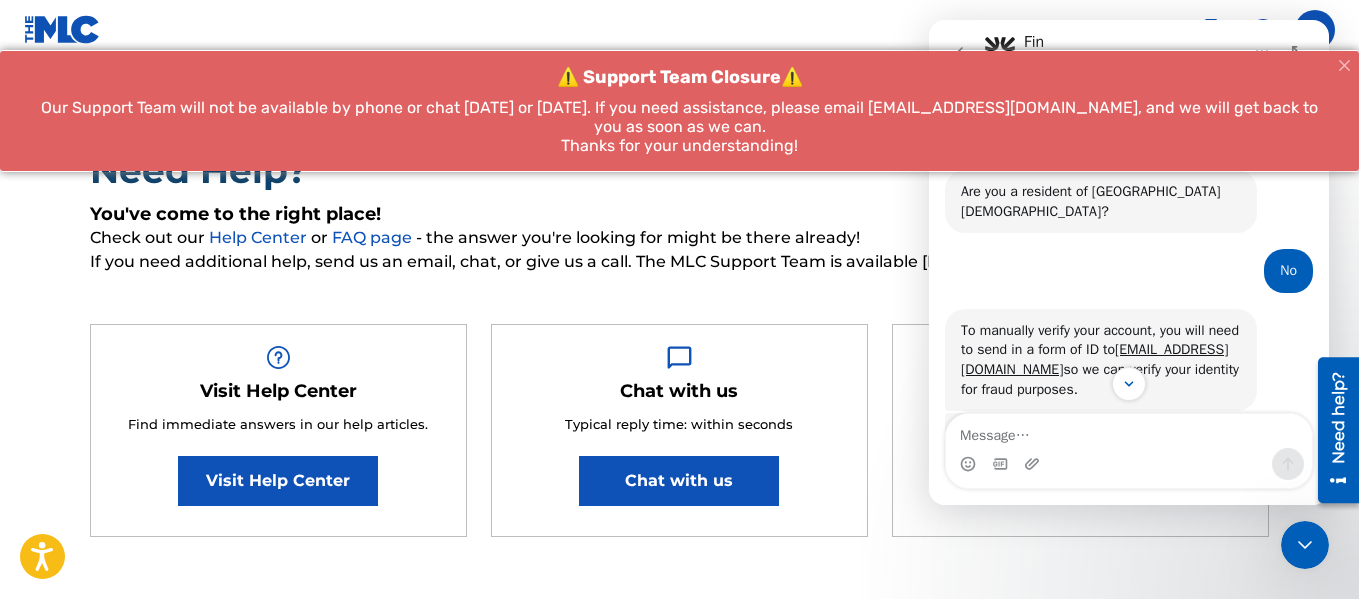 click on "⚠️ Support Team Closure⚠️
Our Support Team will not be available by phone or chat [DATE] or [DATE]. If you need assistance, please email [EMAIL_ADDRESS][DOMAIN_NAME], and we will get back to you as soon as we can.  Thanks for your understanding!" at bounding box center [679, 110] 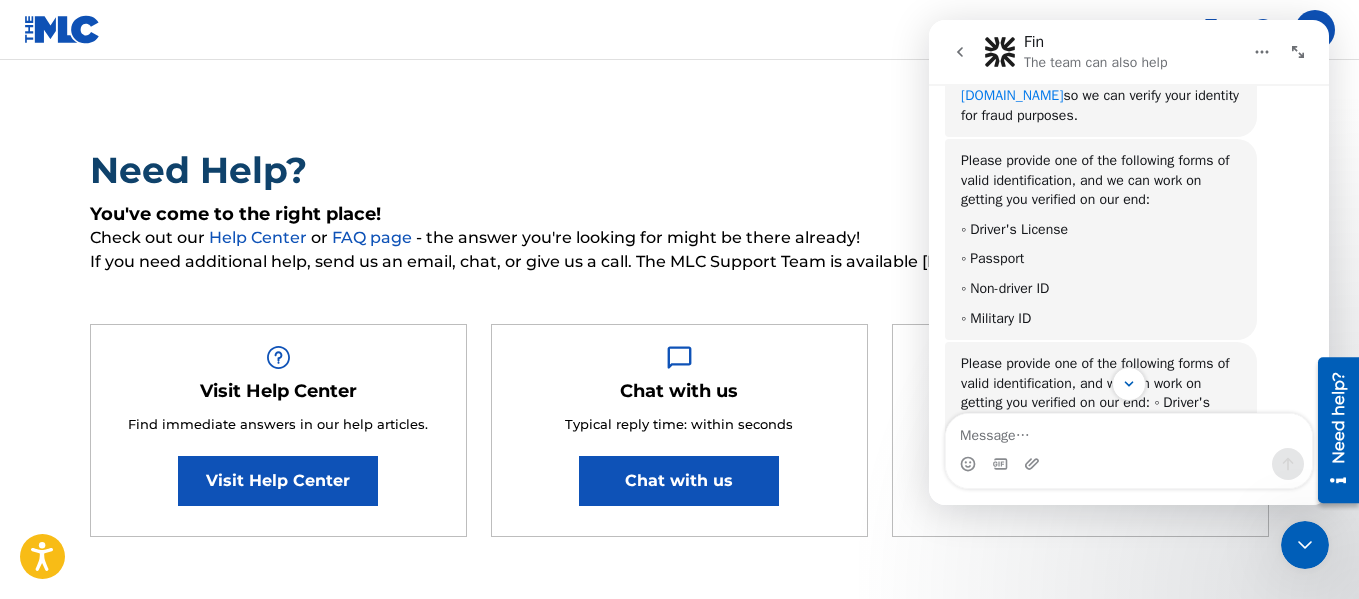 scroll, scrollTop: 813, scrollLeft: 0, axis: vertical 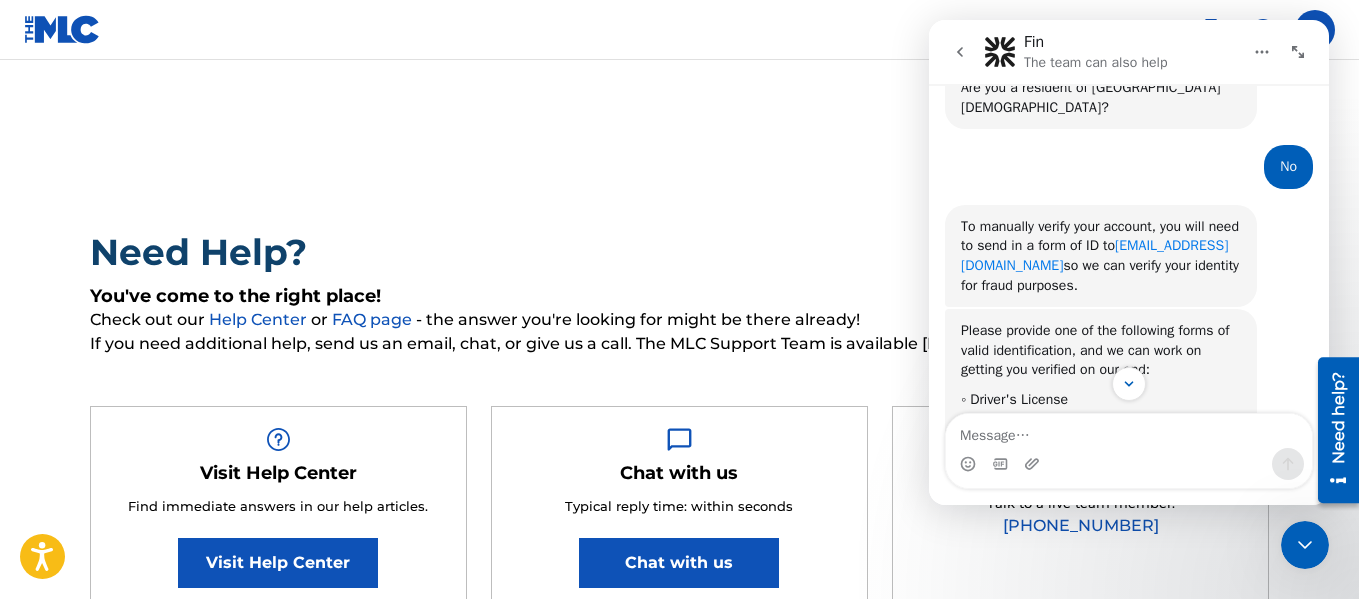 click on "[EMAIL_ADDRESS][DOMAIN_NAME]" at bounding box center [1094, 255] 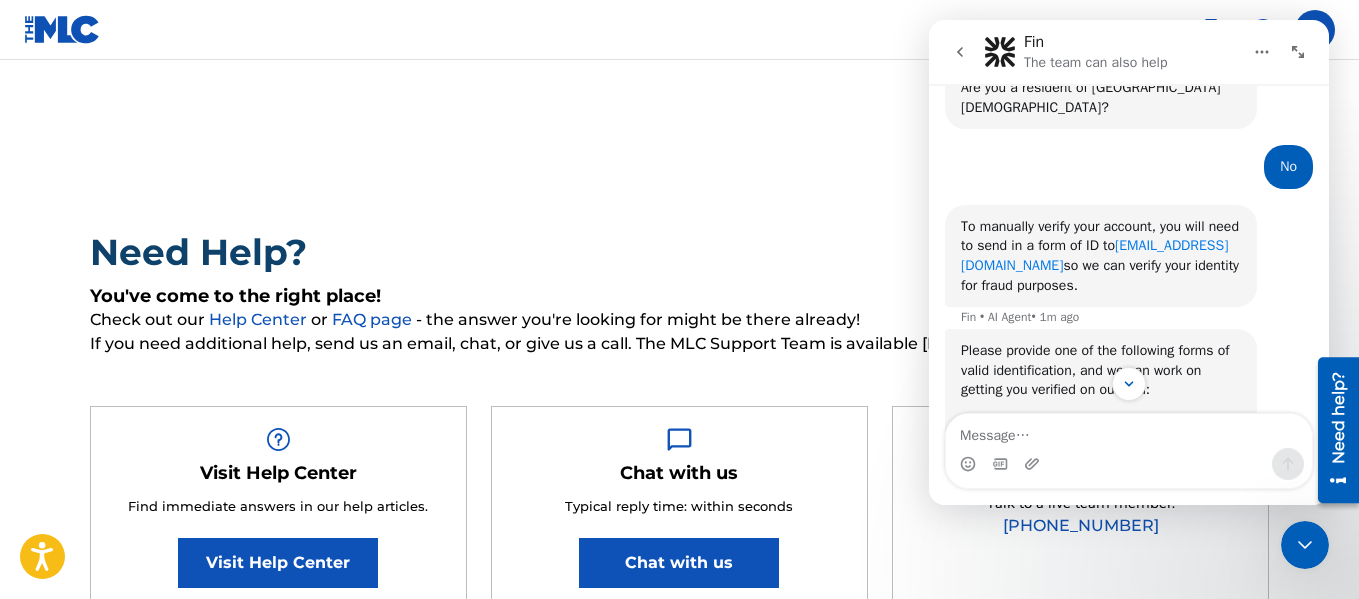 click on "[EMAIL_ADDRESS][DOMAIN_NAME]" at bounding box center (1094, 255) 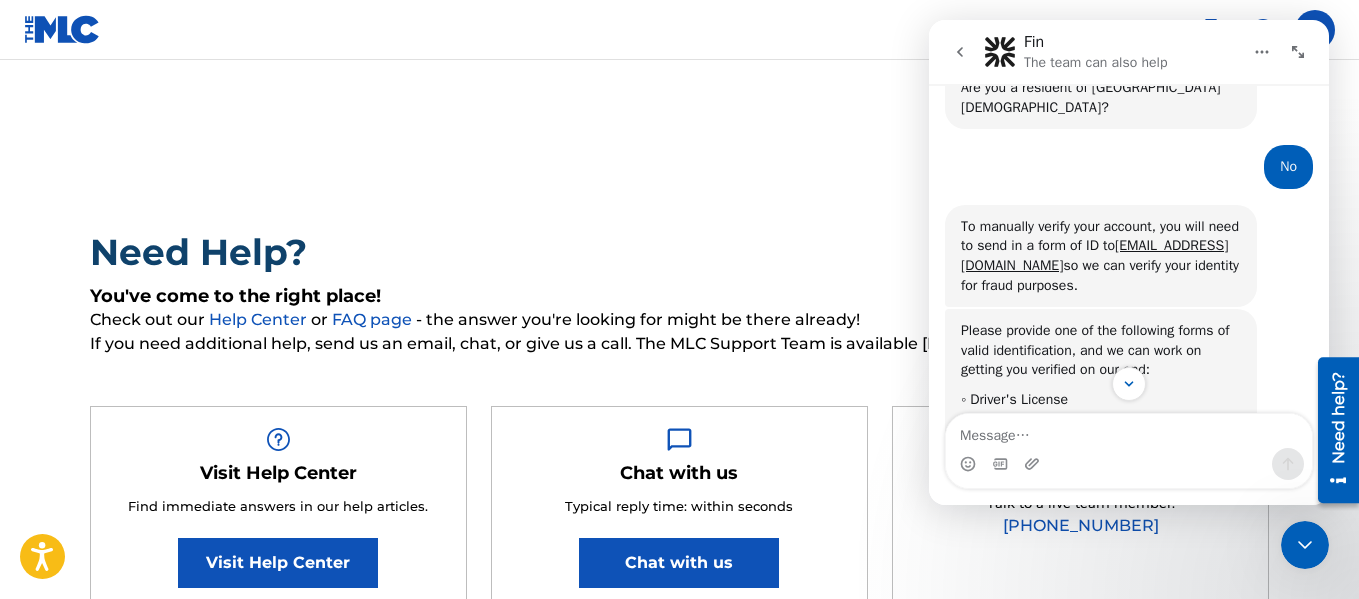 click on "Fin The team can also help" at bounding box center [1129, 52] 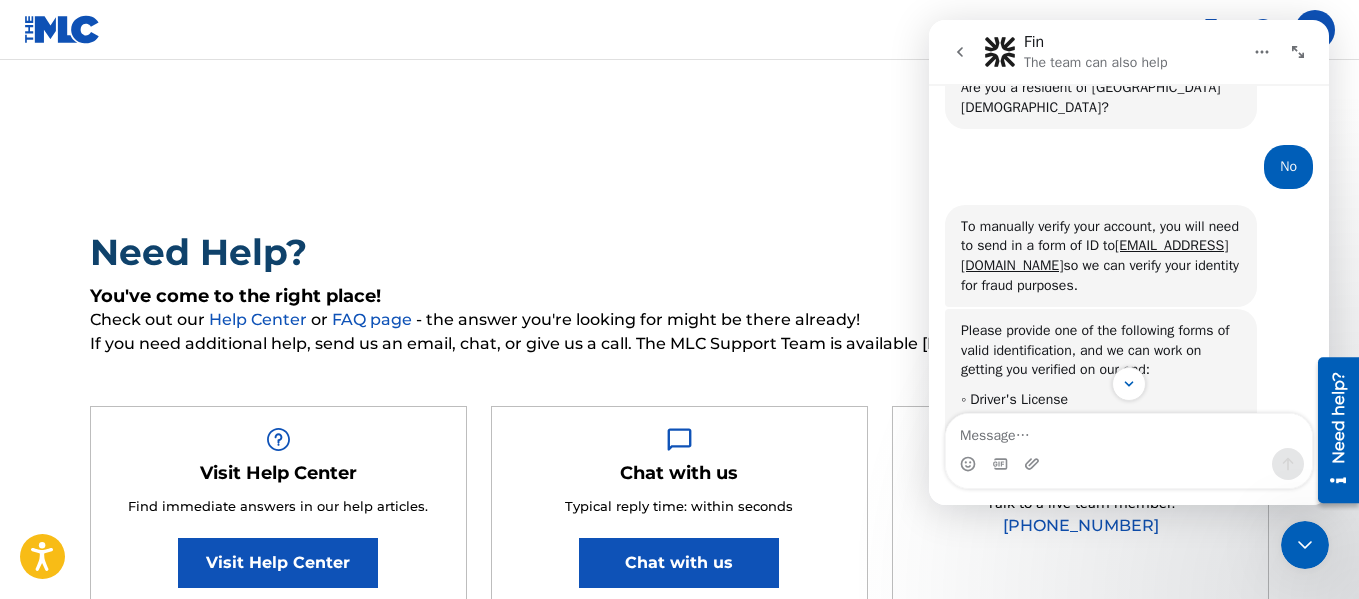 click 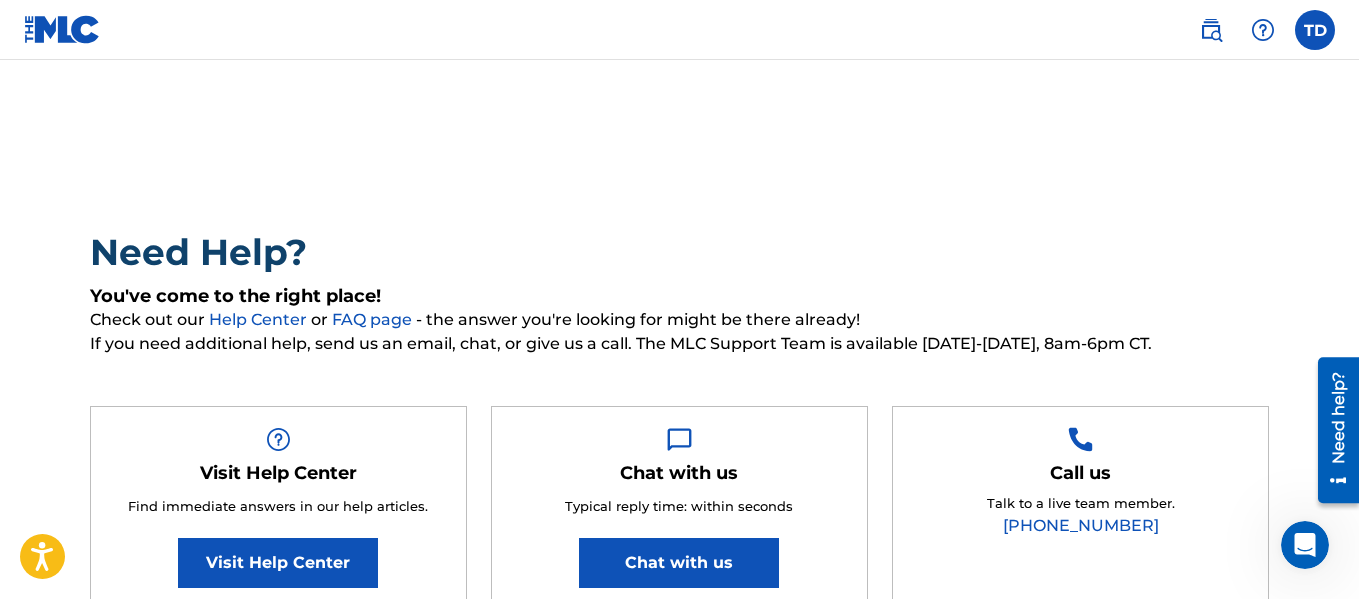 click at bounding box center [1315, 30] 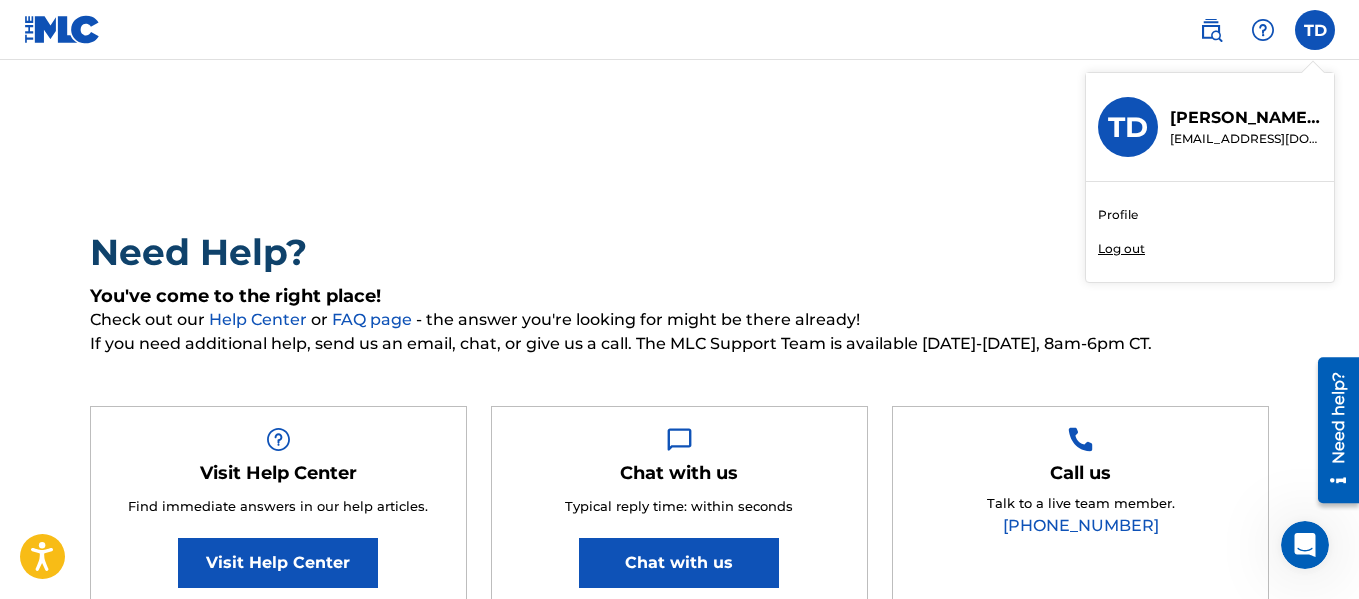 click on "Log out" at bounding box center (1121, 249) 